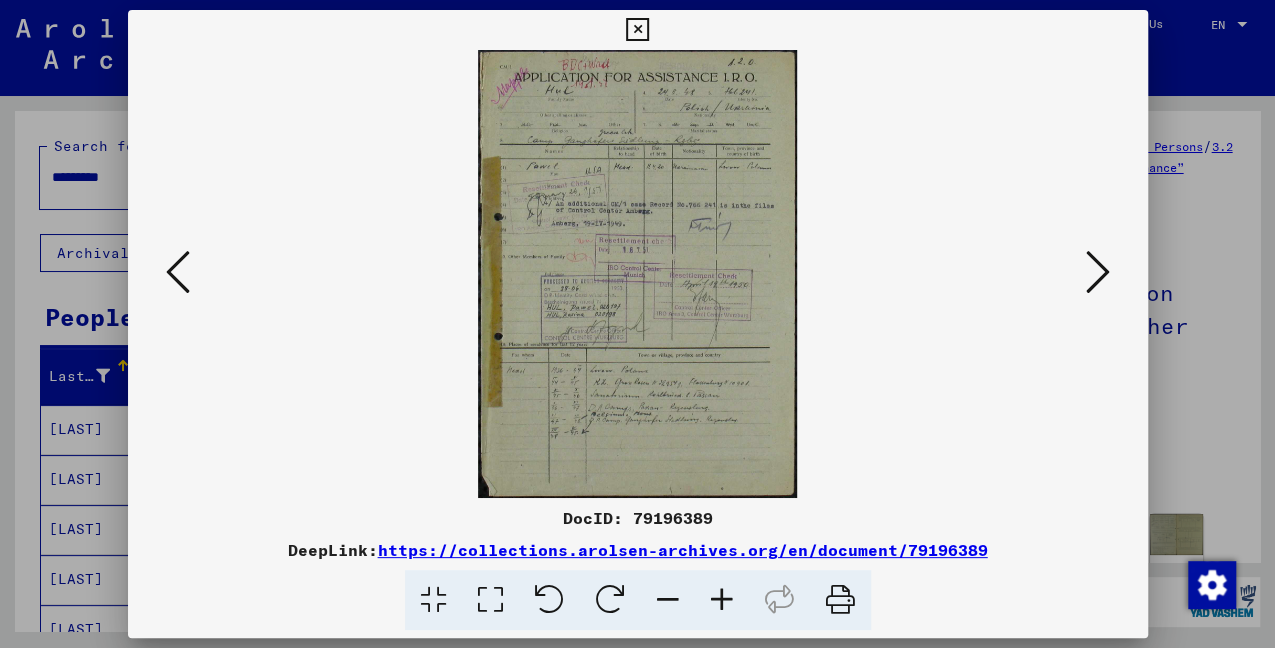 scroll, scrollTop: 0, scrollLeft: 0, axis: both 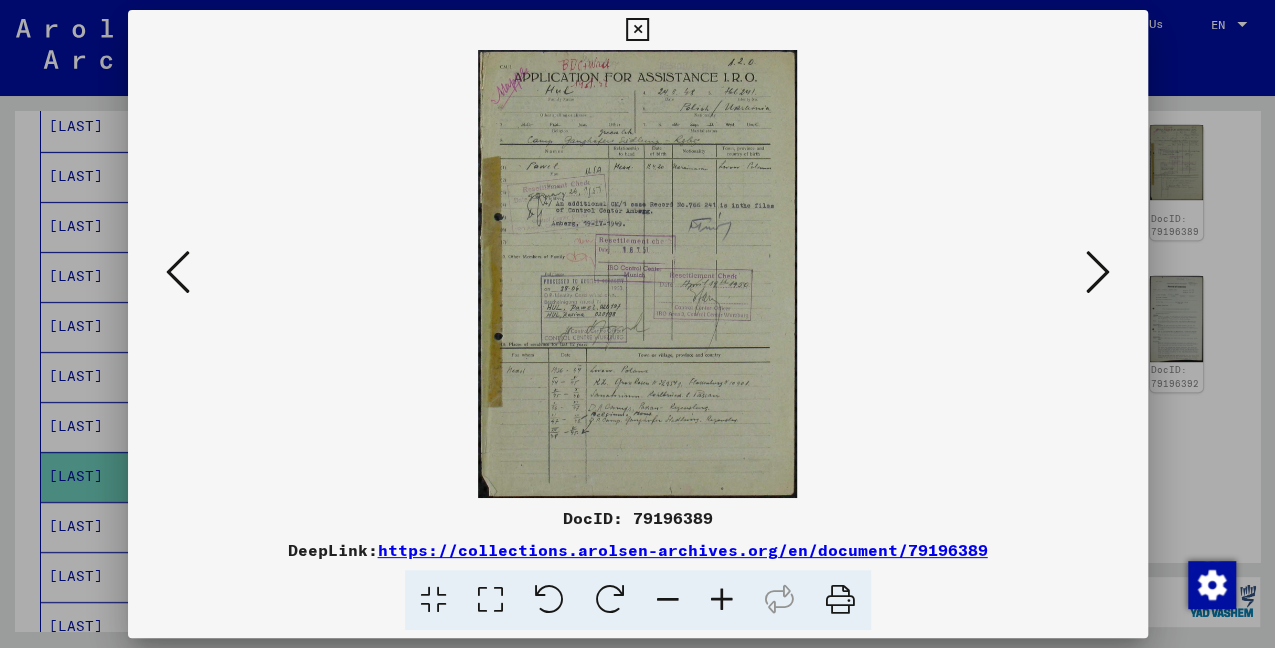 click at bounding box center (490, 600) 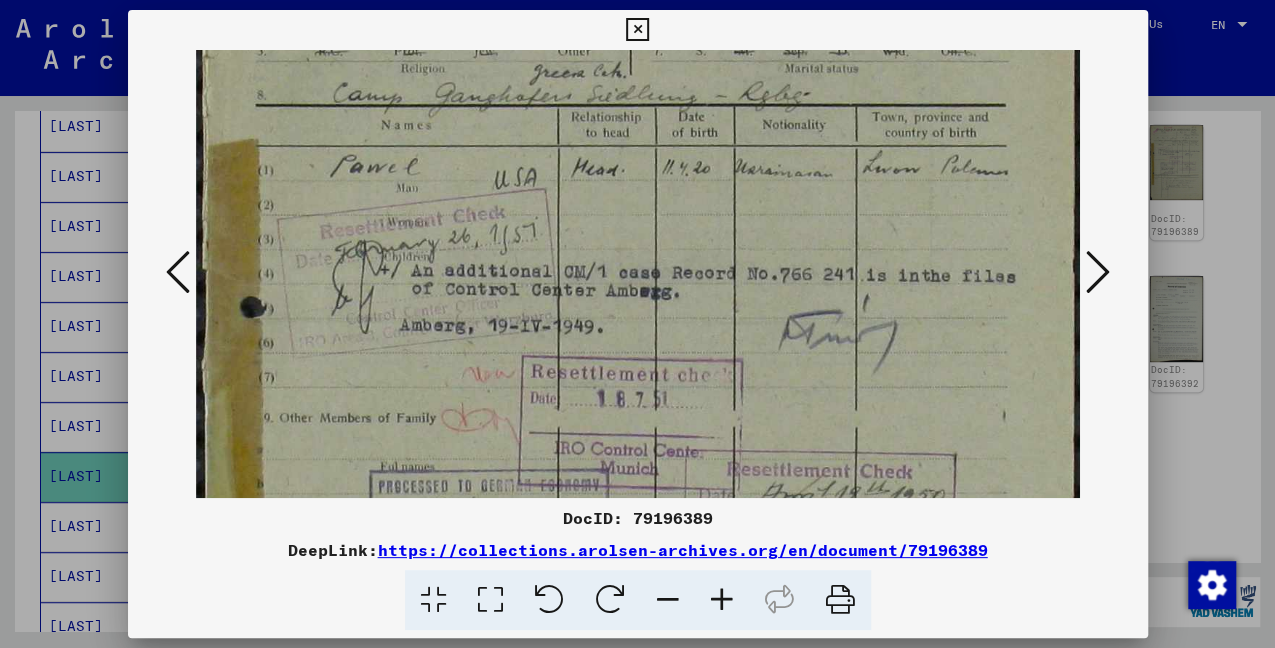 scroll, scrollTop: 222, scrollLeft: 0, axis: vertical 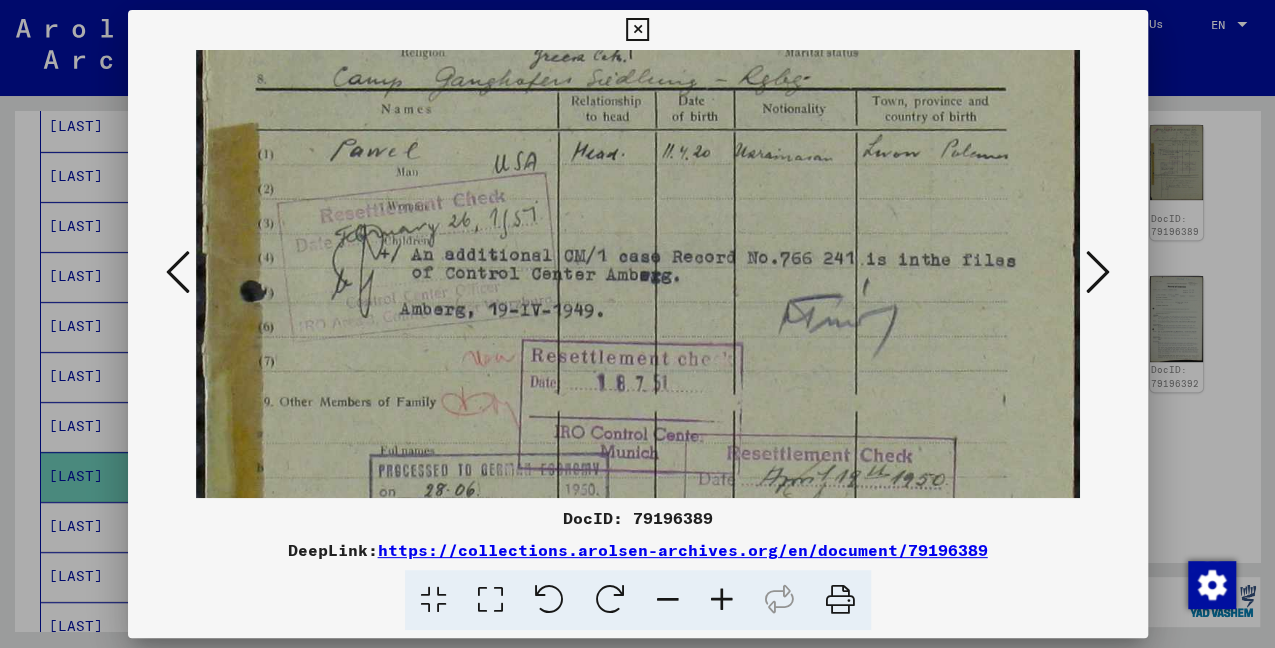 drag, startPoint x: 756, startPoint y: 411, endPoint x: 776, endPoint y: 196, distance: 215.92822 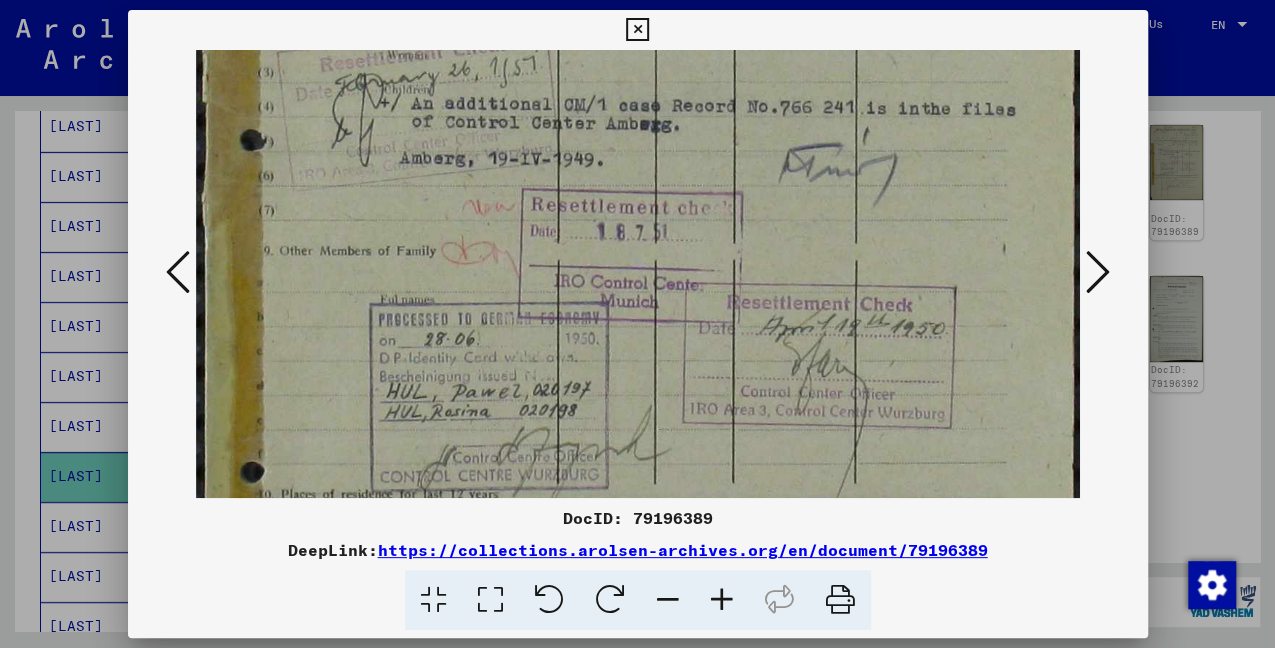 scroll, scrollTop: 376, scrollLeft: 0, axis: vertical 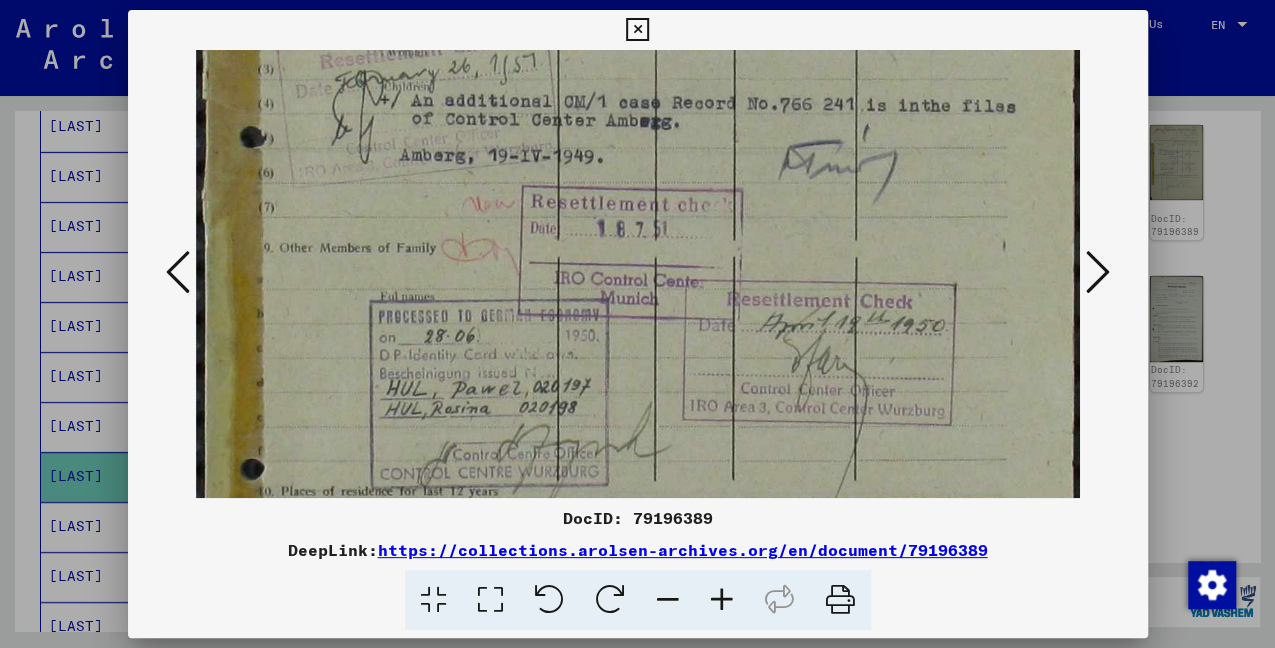 drag, startPoint x: 771, startPoint y: 410, endPoint x: 795, endPoint y: 272, distance: 140.07141 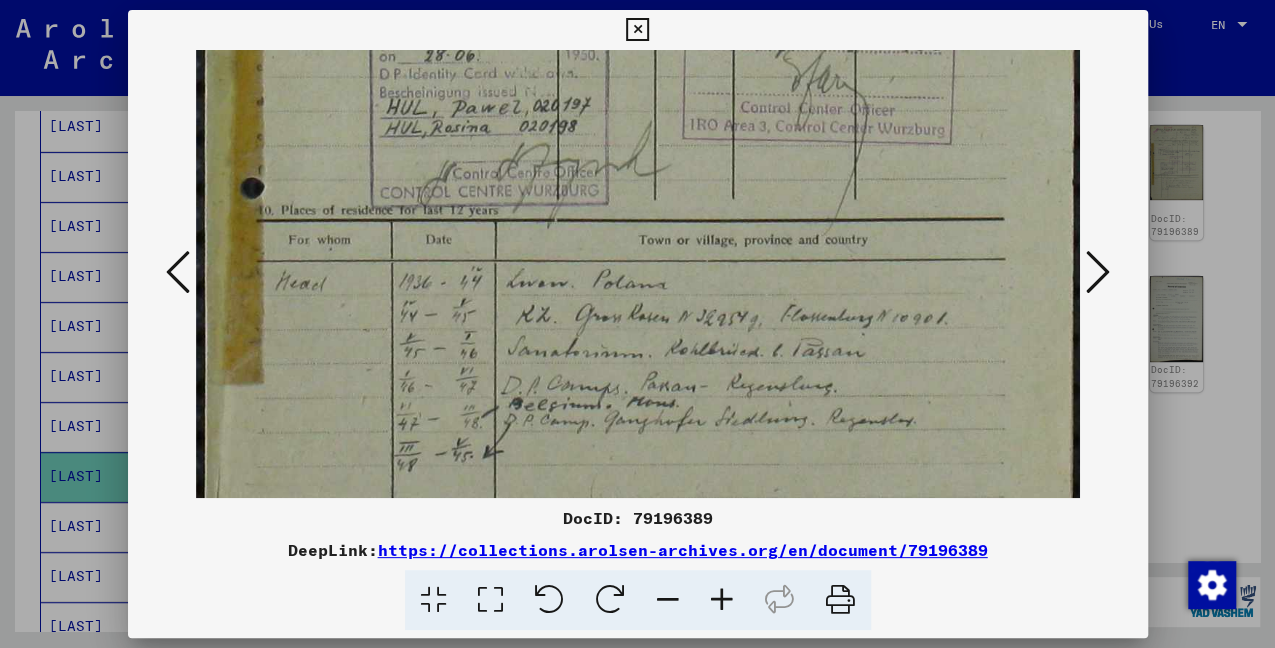 scroll, scrollTop: 658, scrollLeft: 0, axis: vertical 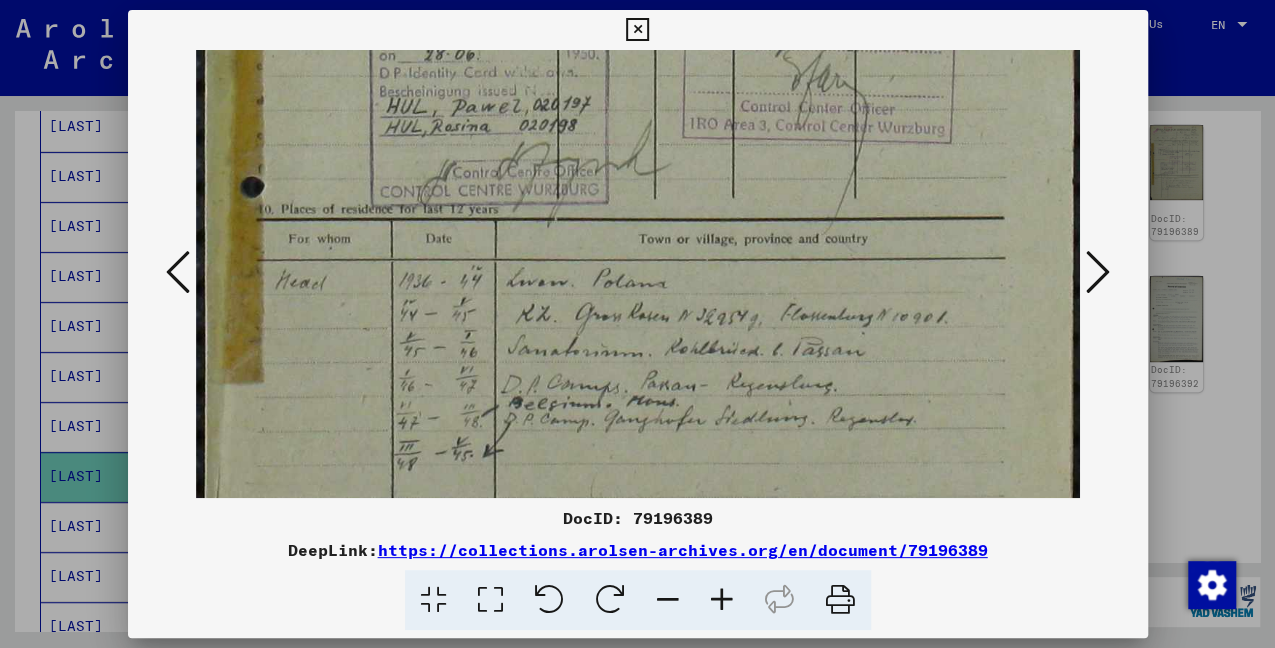 drag, startPoint x: 632, startPoint y: 420, endPoint x: 686, endPoint y: 152, distance: 273.38617 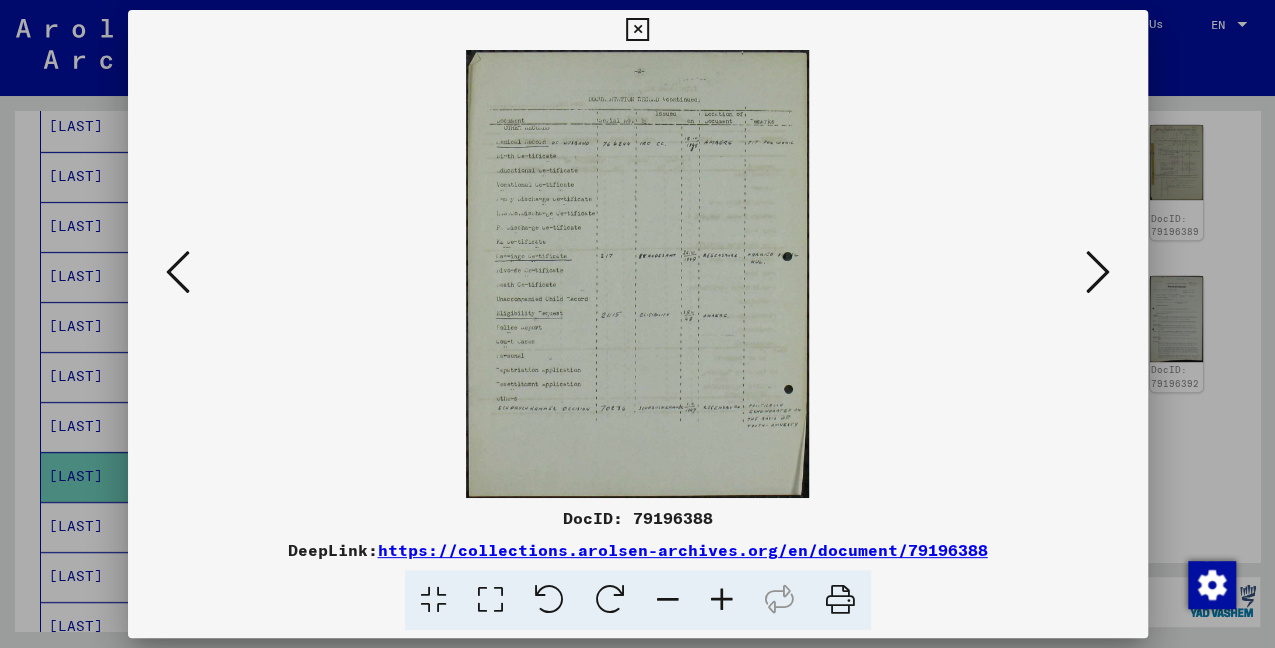 scroll, scrollTop: 0, scrollLeft: 0, axis: both 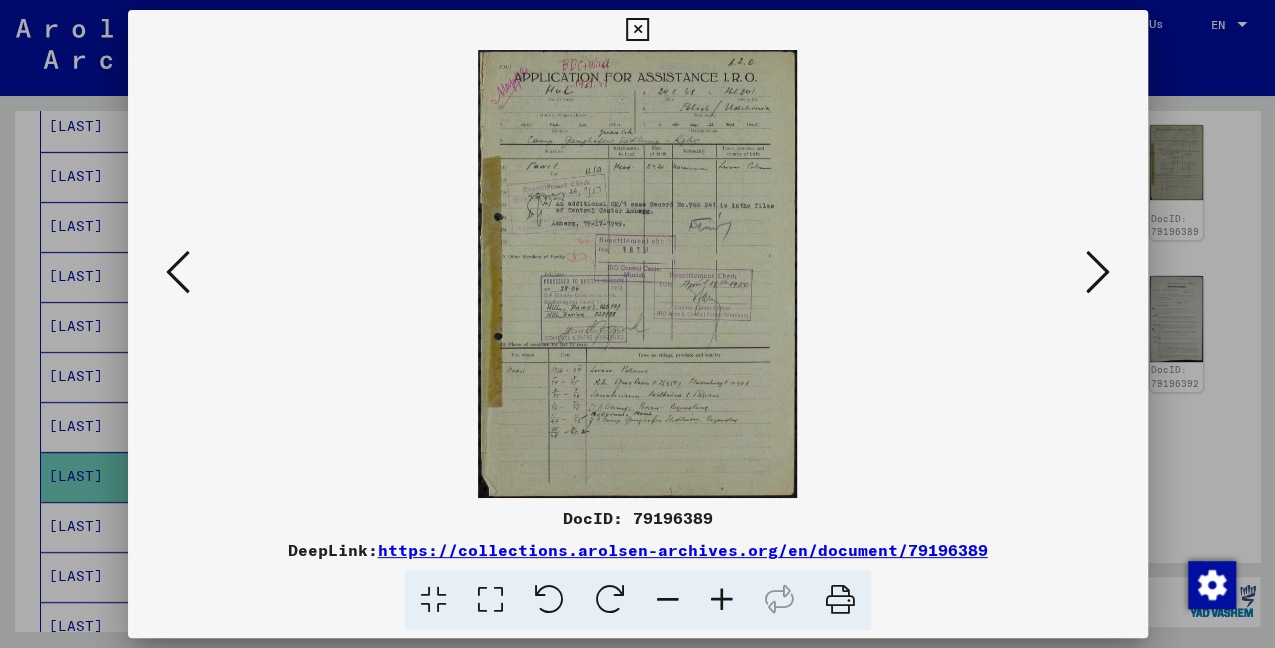 click at bounding box center [178, 272] 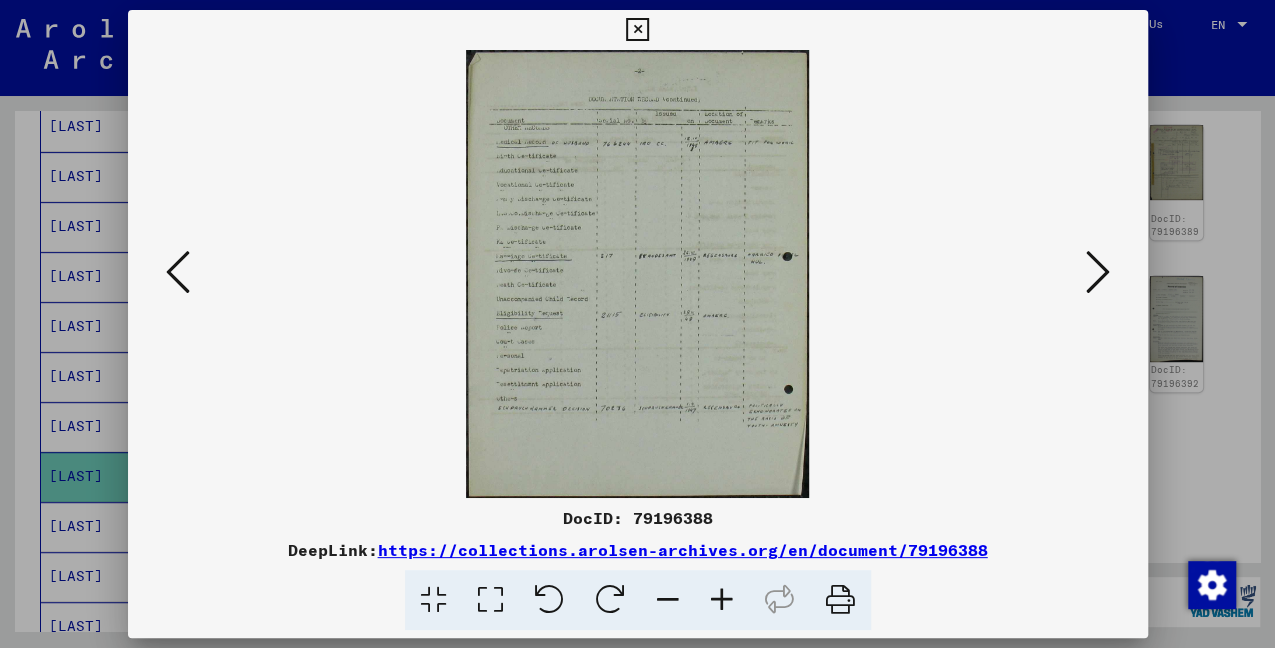 click at bounding box center (490, 600) 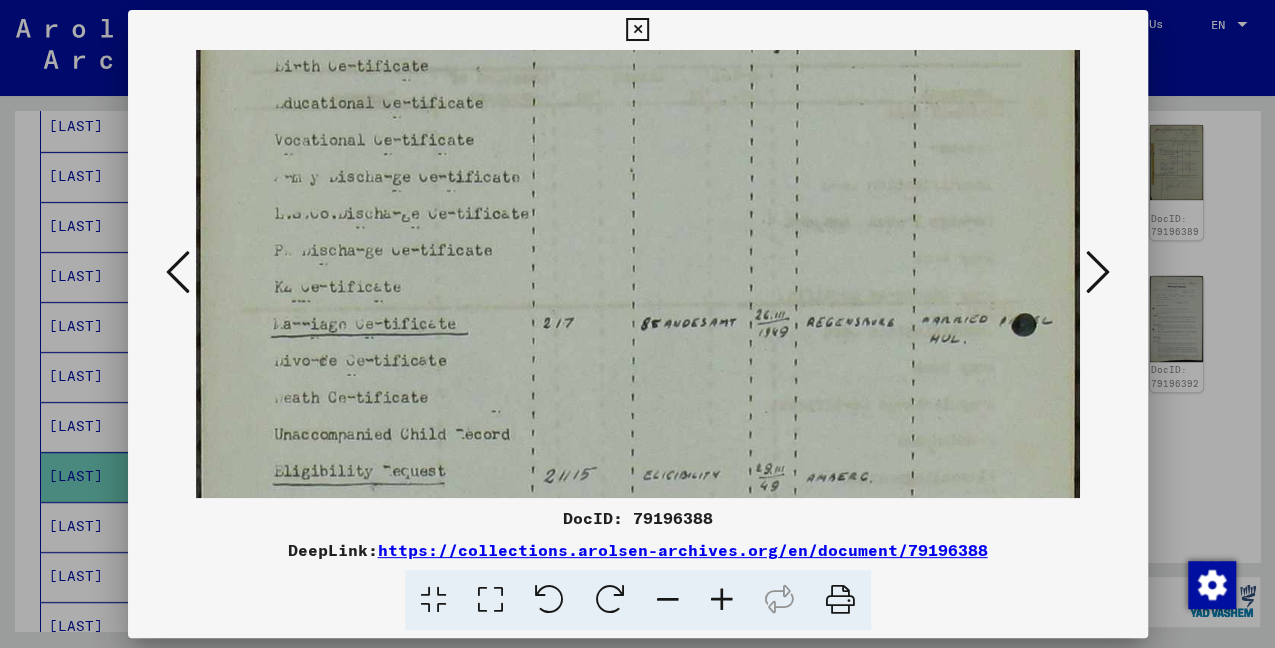 scroll, scrollTop: 266, scrollLeft: 0, axis: vertical 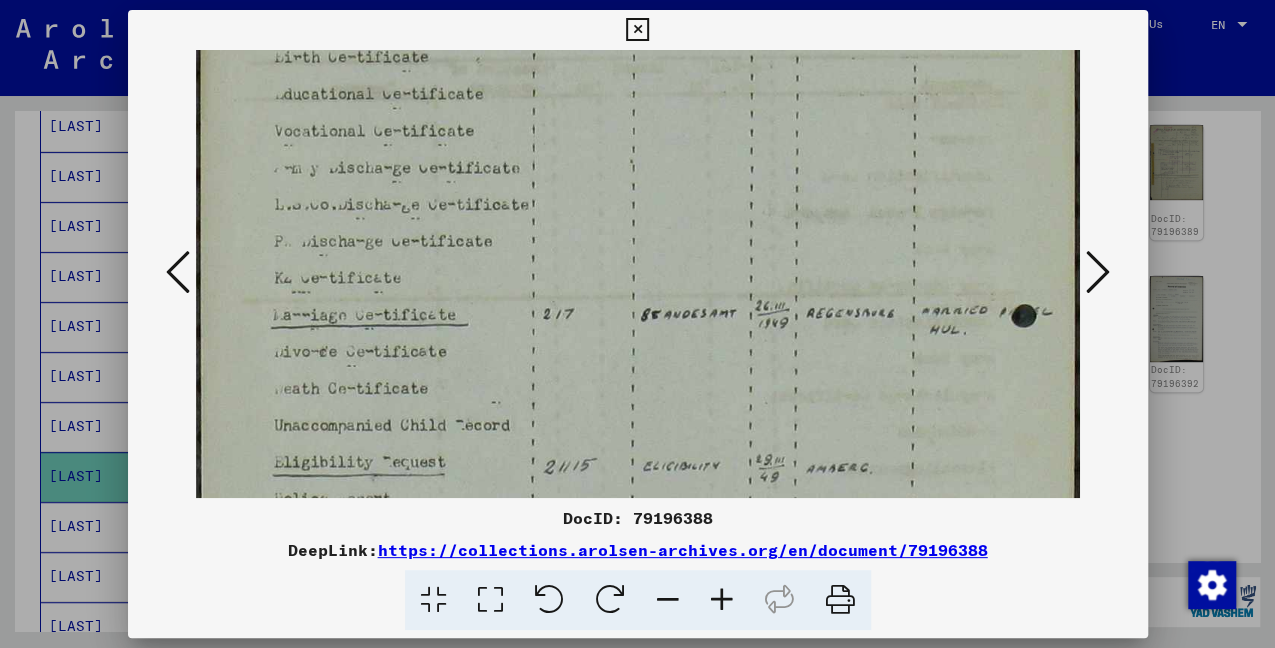 drag, startPoint x: 581, startPoint y: 408, endPoint x: 591, endPoint y: 147, distance: 261.1915 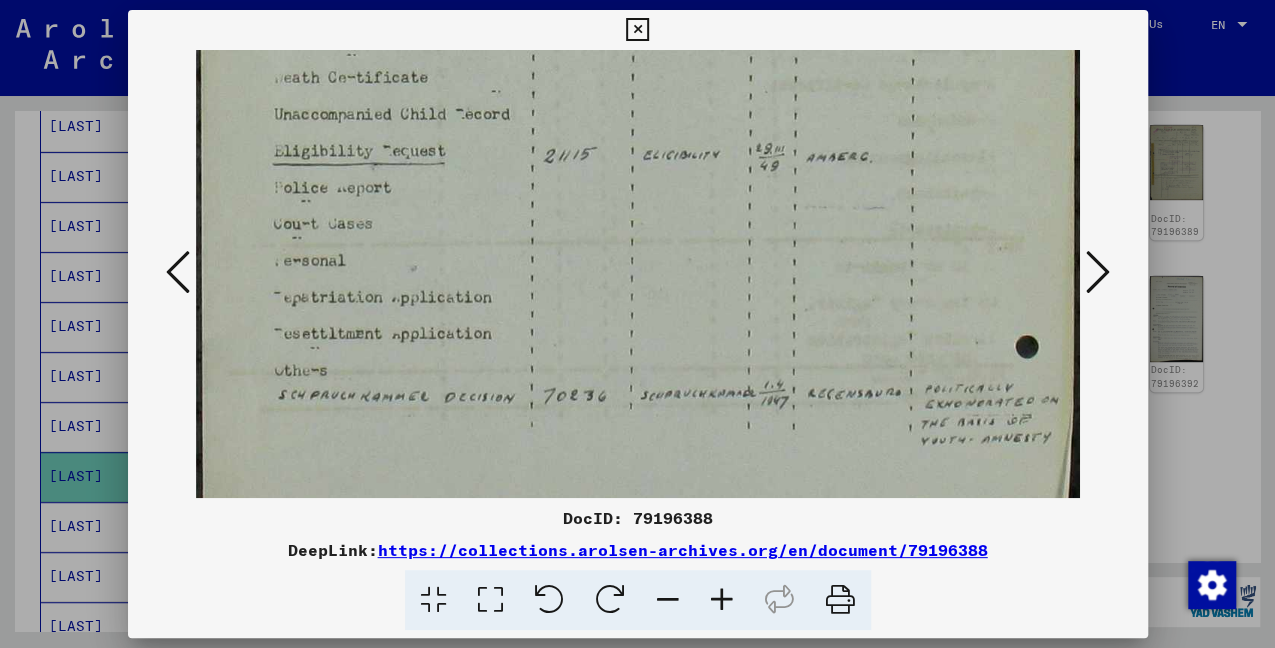 scroll, scrollTop: 588, scrollLeft: 0, axis: vertical 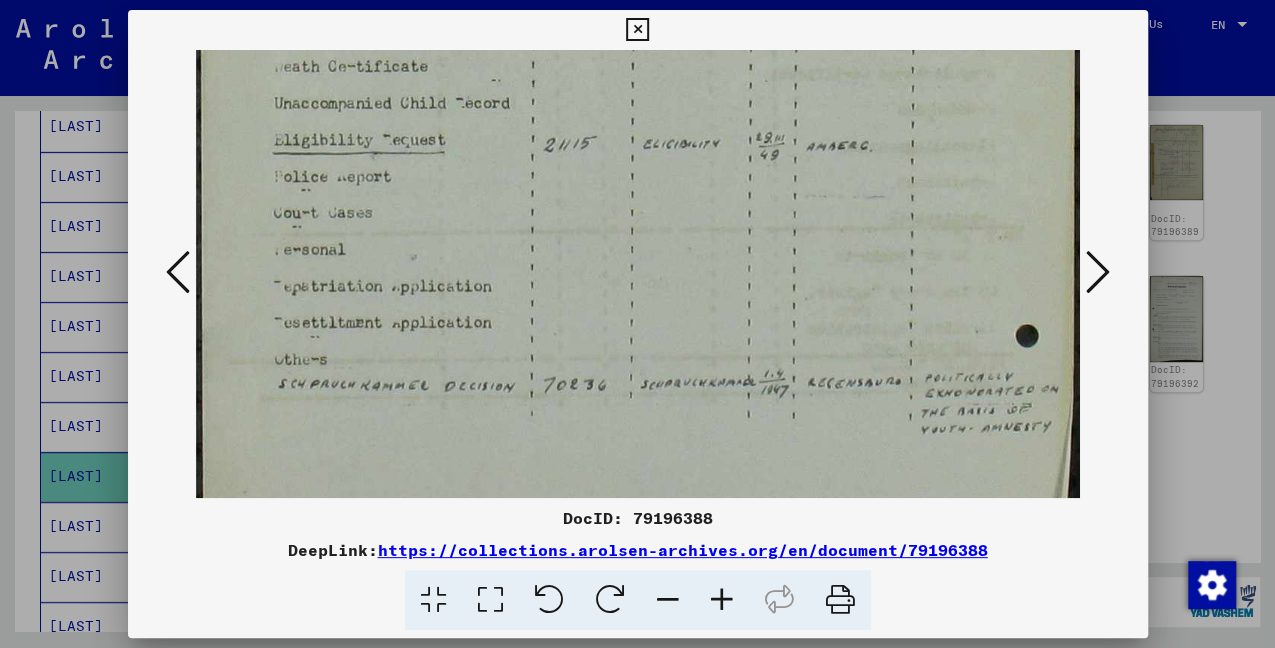 drag, startPoint x: 620, startPoint y: 402, endPoint x: 675, endPoint y: 99, distance: 307.9513 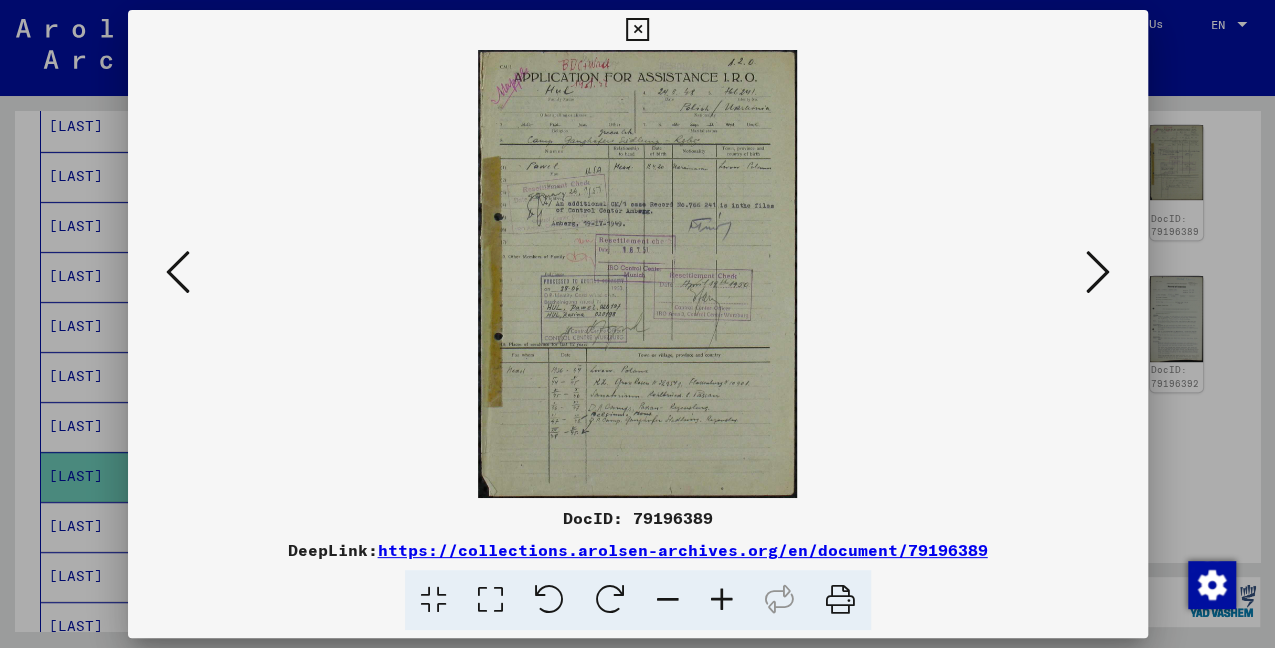 scroll, scrollTop: 0, scrollLeft: 0, axis: both 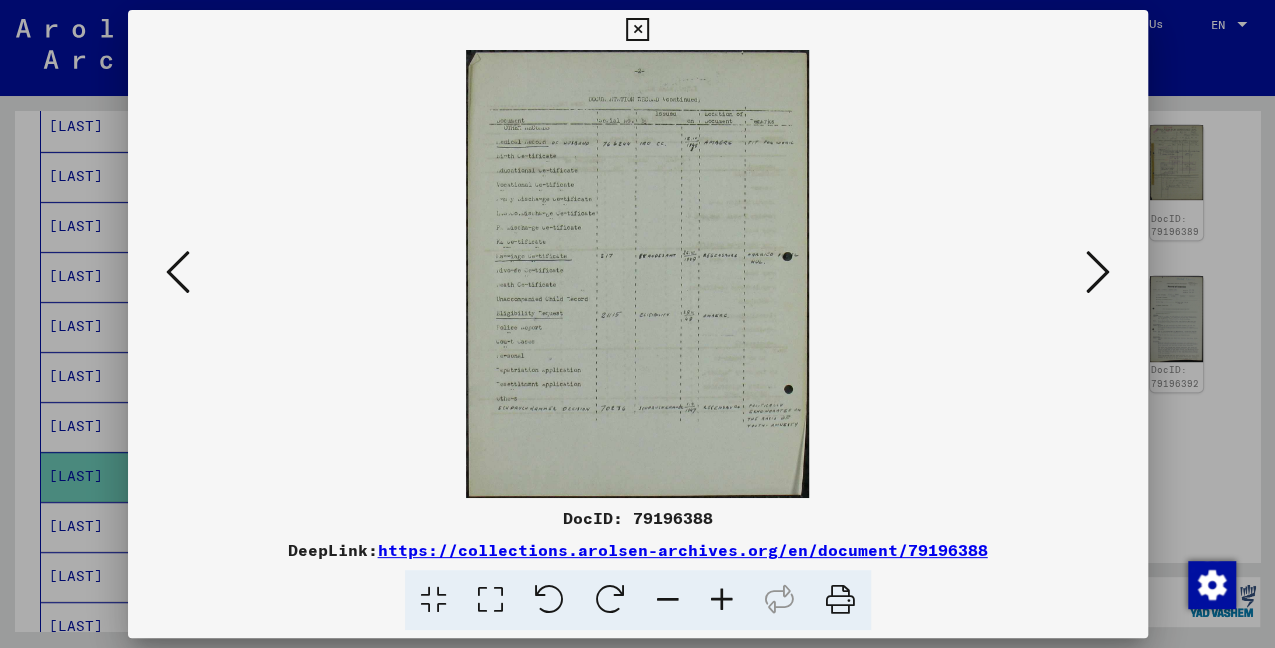 click at bounding box center [178, 272] 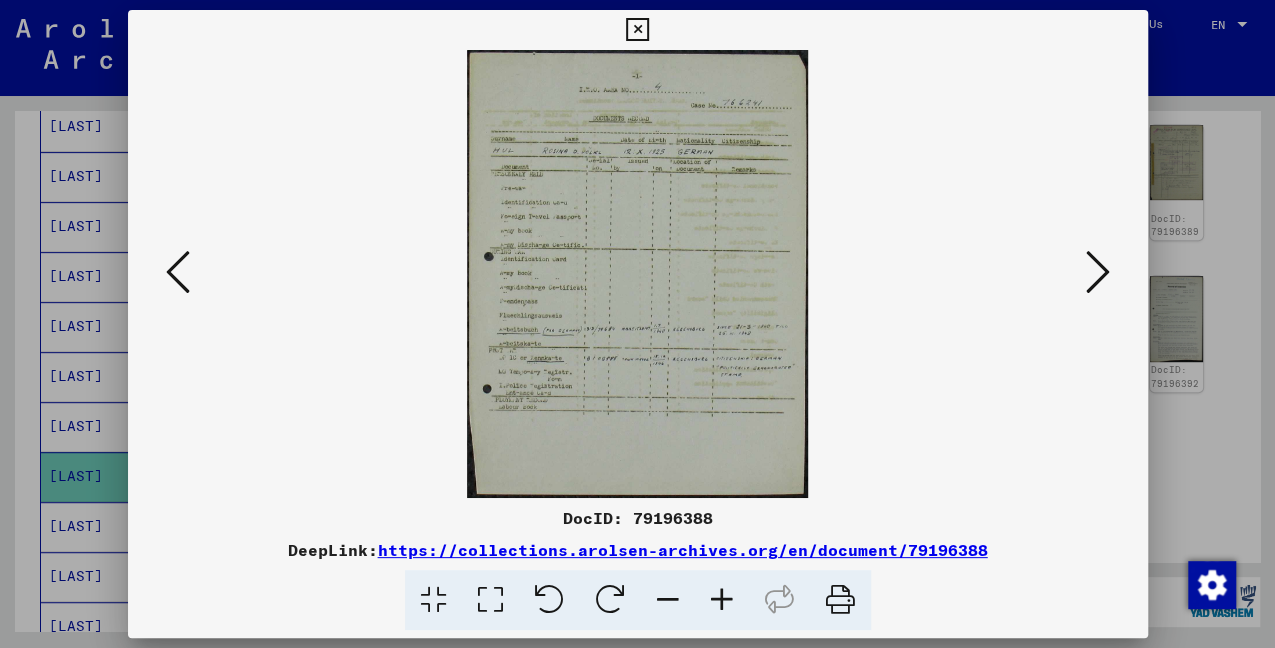 click at bounding box center (490, 600) 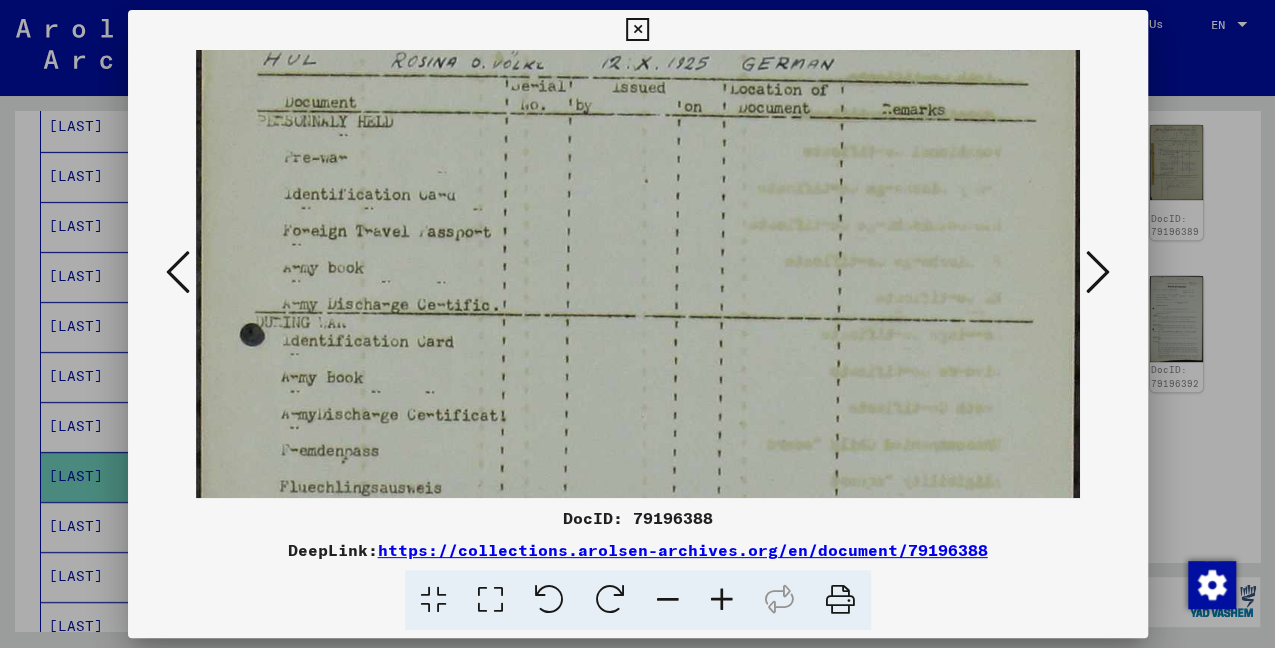 drag, startPoint x: 711, startPoint y: 396, endPoint x: 762, endPoint y: 154, distance: 247.31558 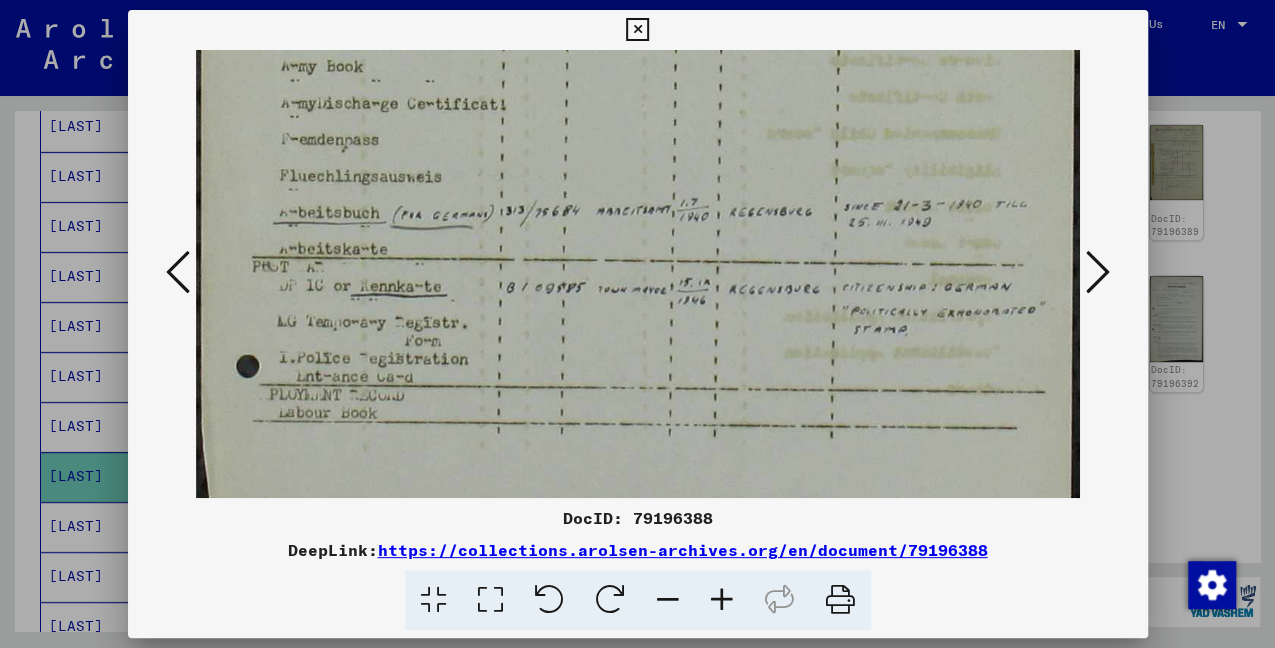 scroll, scrollTop: 546, scrollLeft: 0, axis: vertical 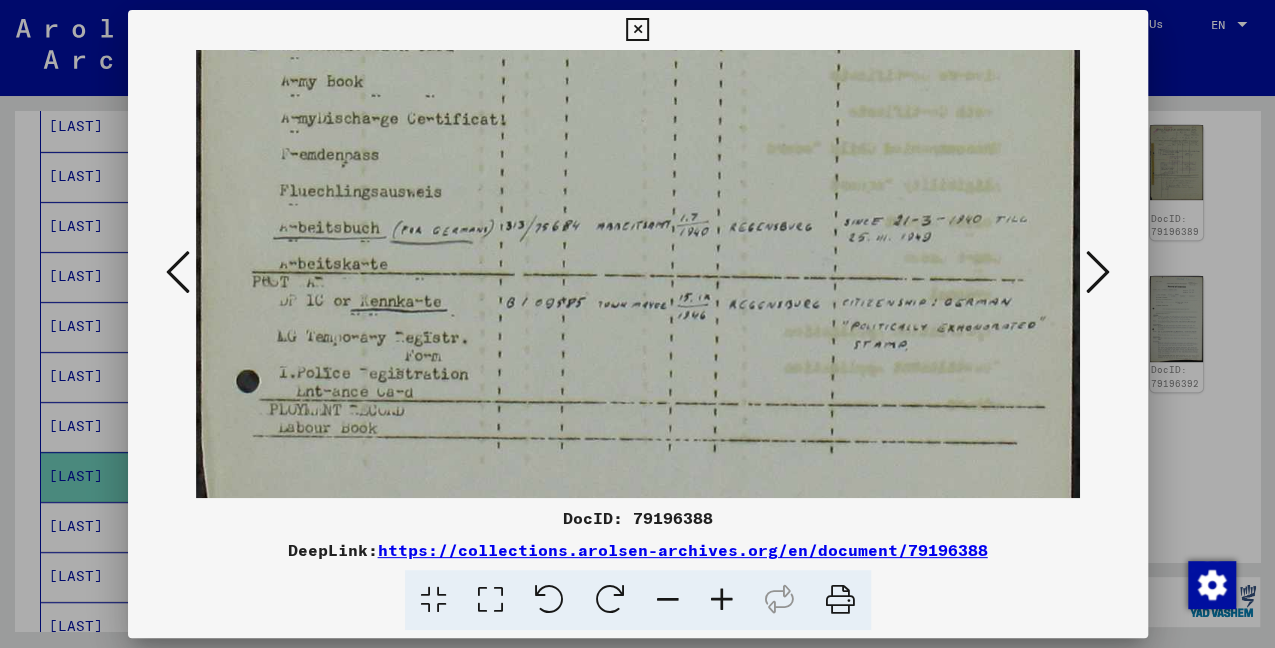 drag, startPoint x: 611, startPoint y: 422, endPoint x: 792, endPoint y: 137, distance: 337.61813 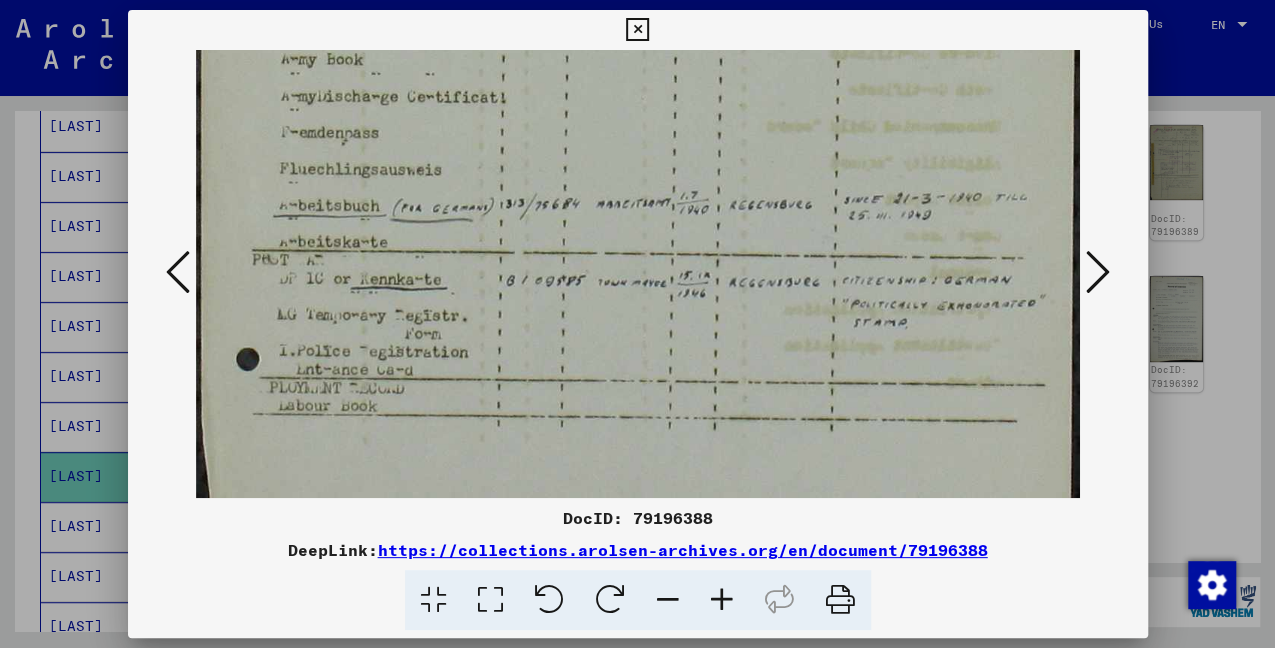 scroll, scrollTop: 587, scrollLeft: 0, axis: vertical 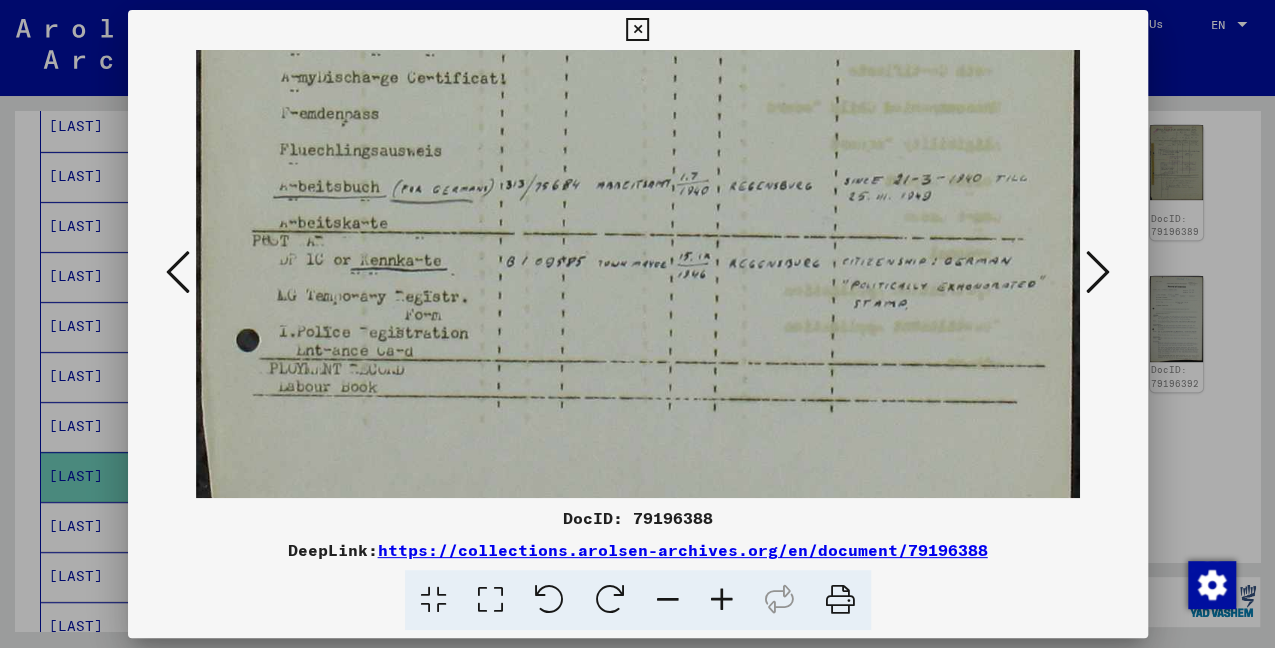 drag, startPoint x: 538, startPoint y: 339, endPoint x: 548, endPoint y: 305, distance: 35.44009 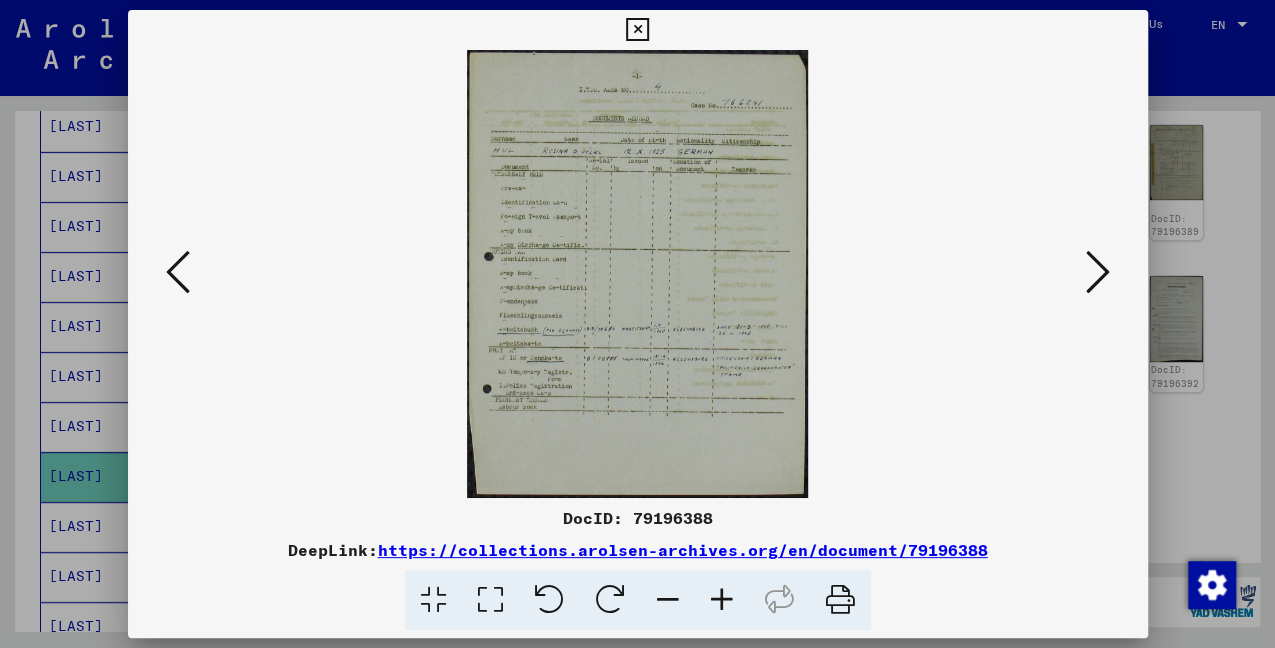 click at bounding box center [178, 272] 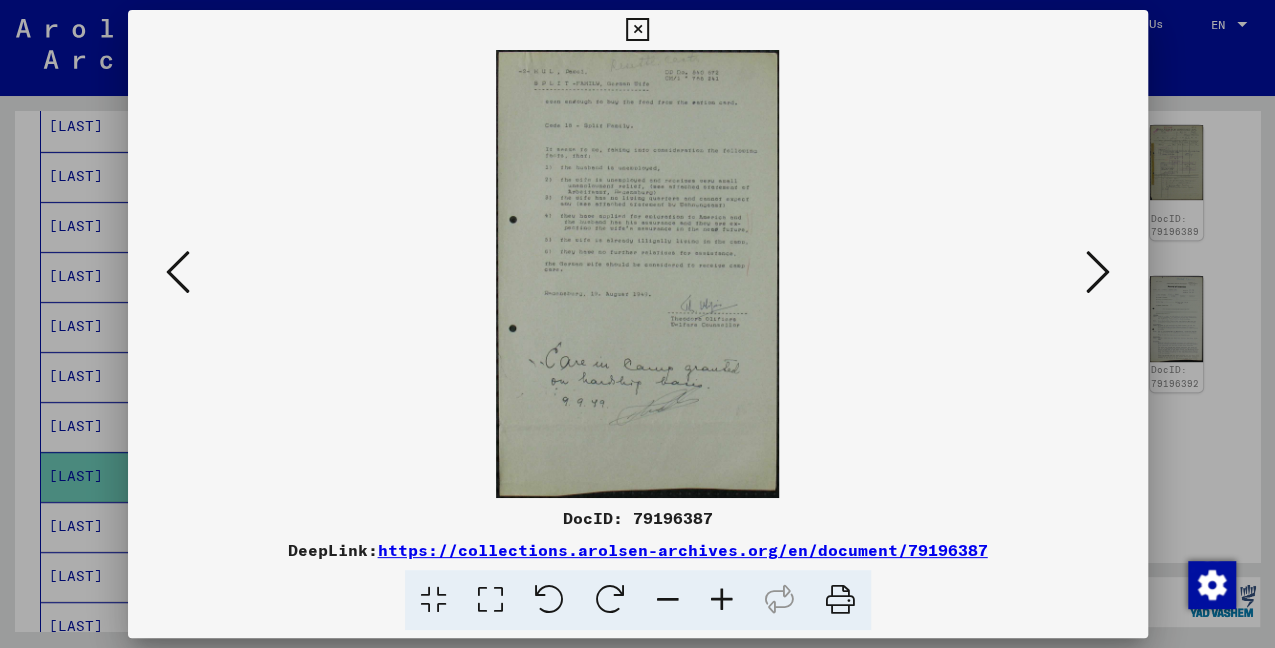 click at bounding box center (490, 600) 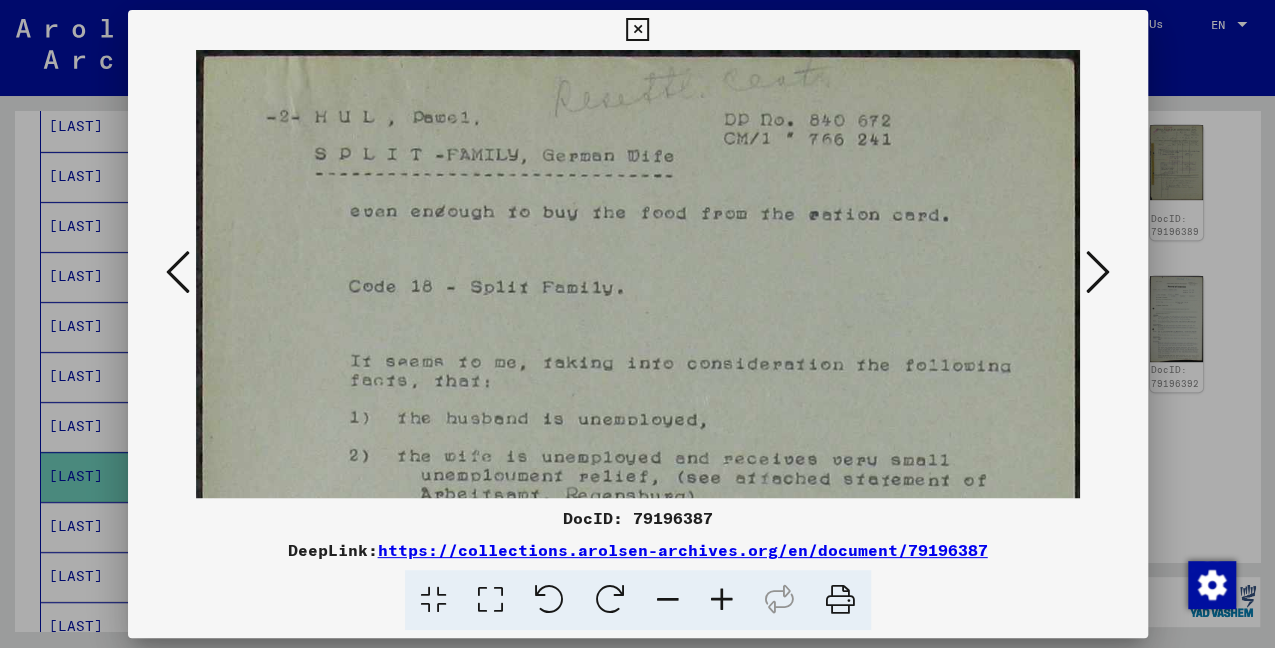click at bounding box center [638, 752] 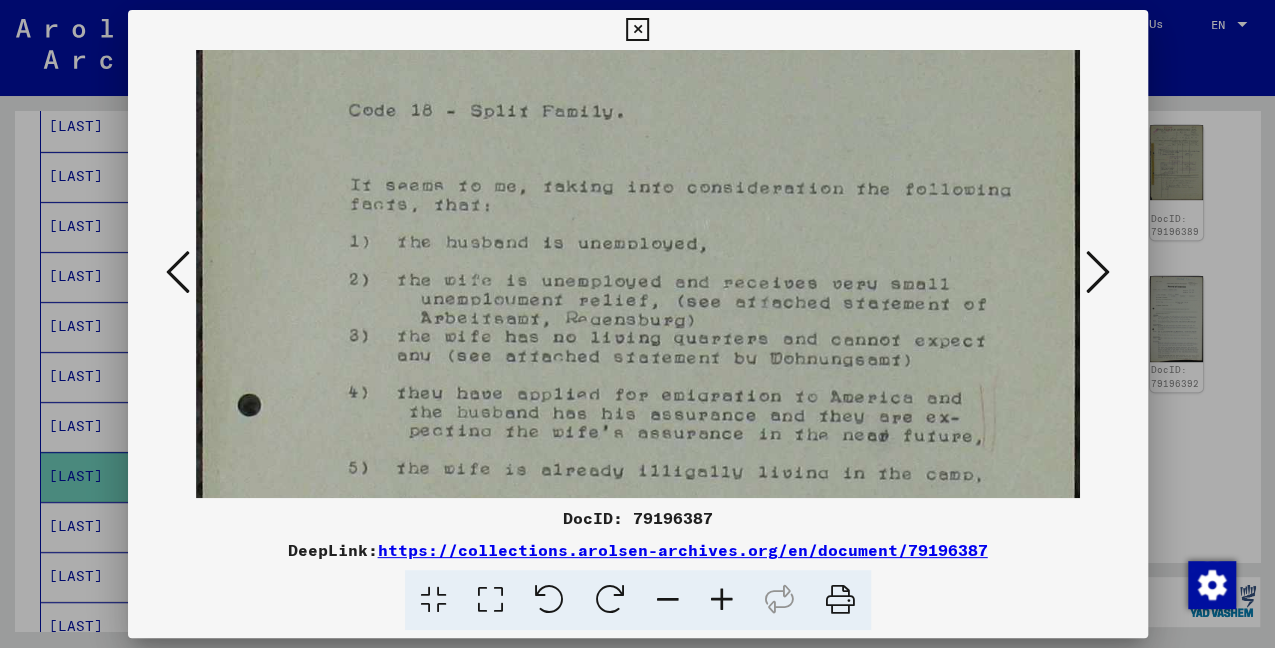 scroll, scrollTop: 189, scrollLeft: 0, axis: vertical 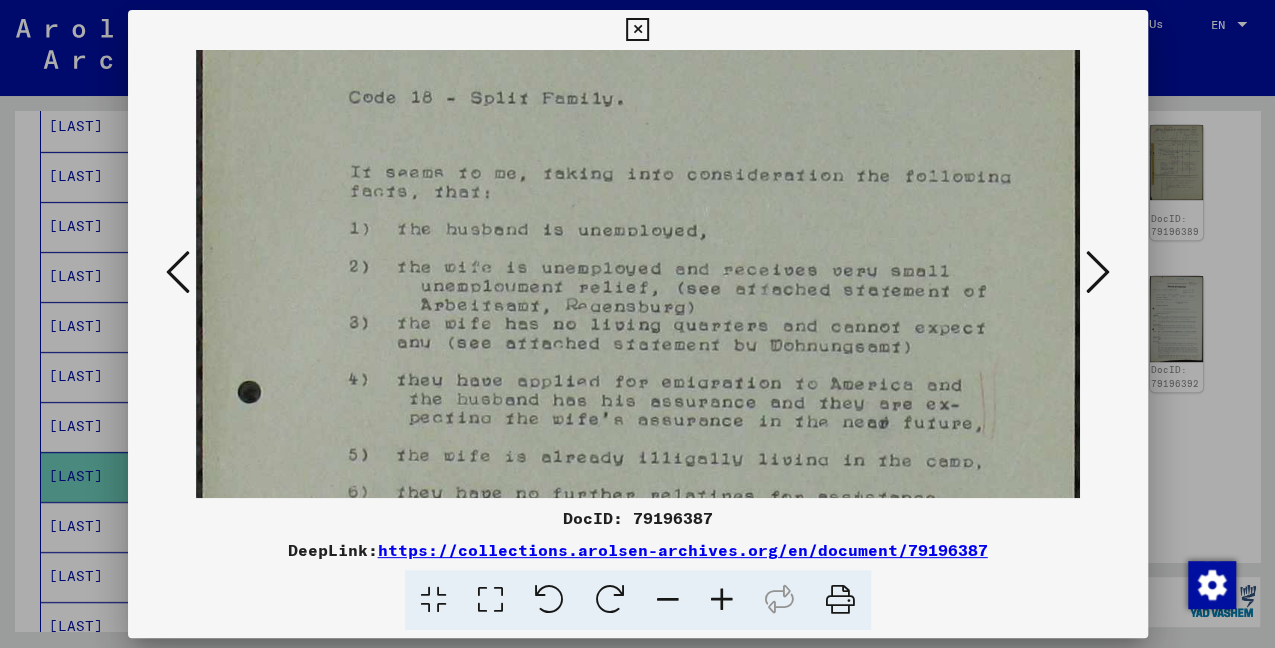 drag, startPoint x: 736, startPoint y: 342, endPoint x: 776, endPoint y: 160, distance: 186.34377 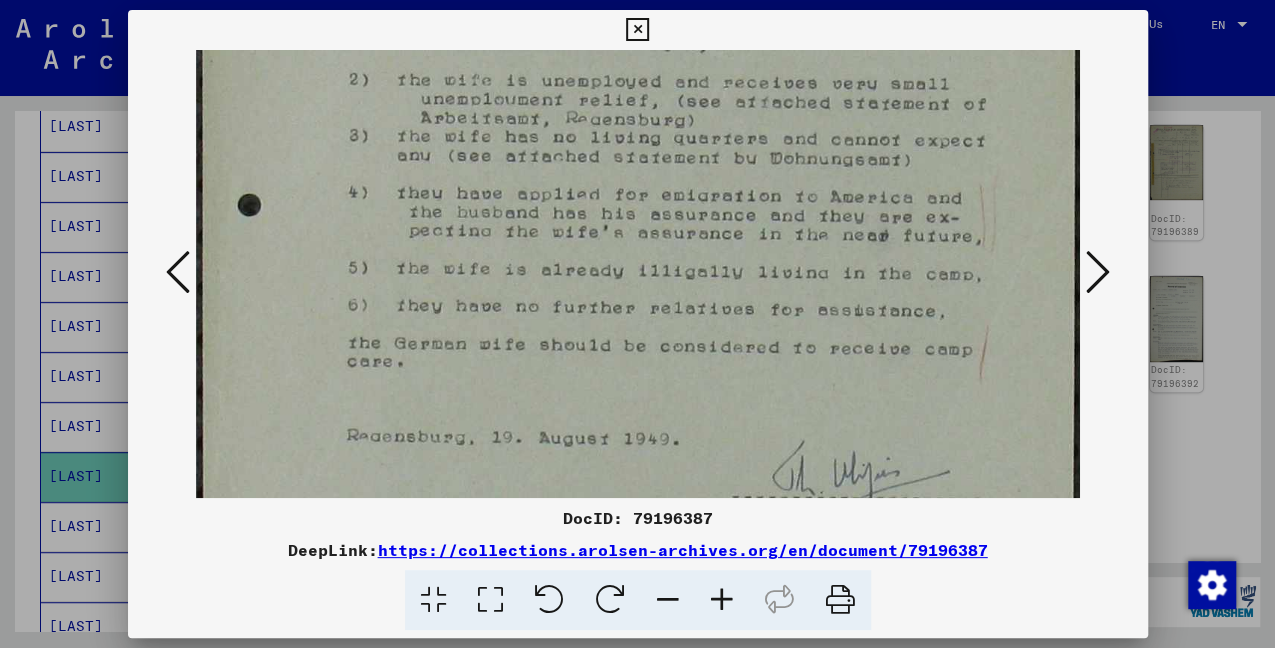 scroll, scrollTop: 384, scrollLeft: 0, axis: vertical 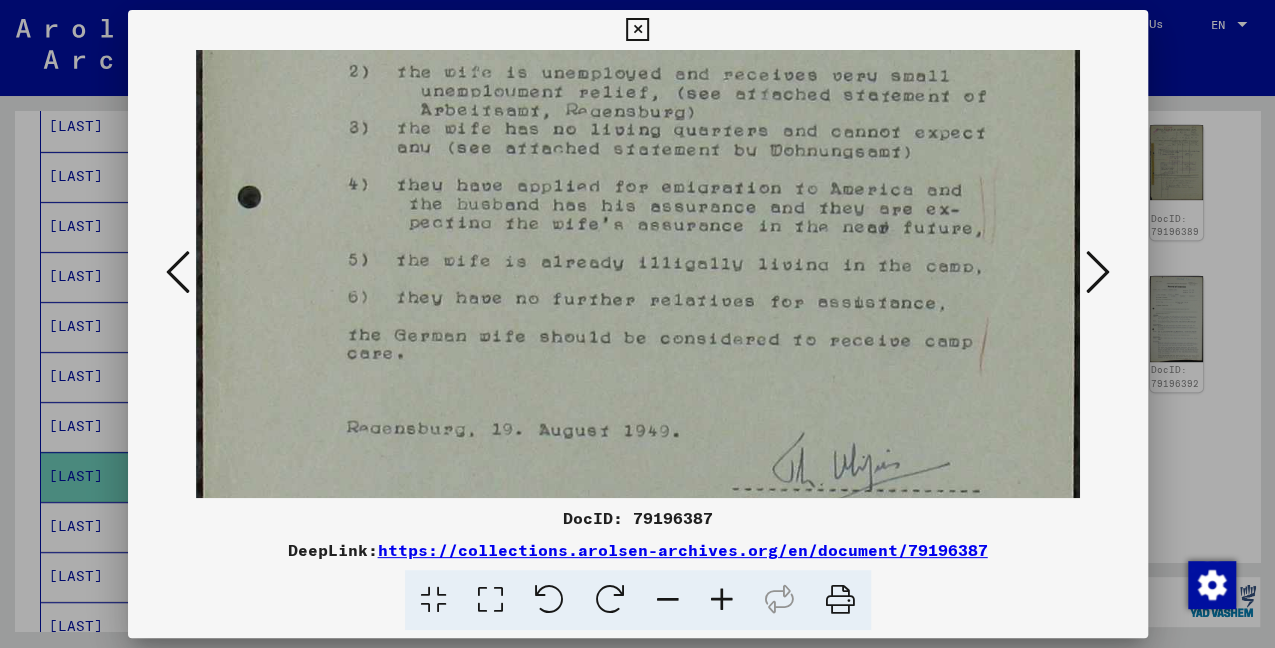drag, startPoint x: 727, startPoint y: 393, endPoint x: 770, endPoint y: 206, distance: 191.88017 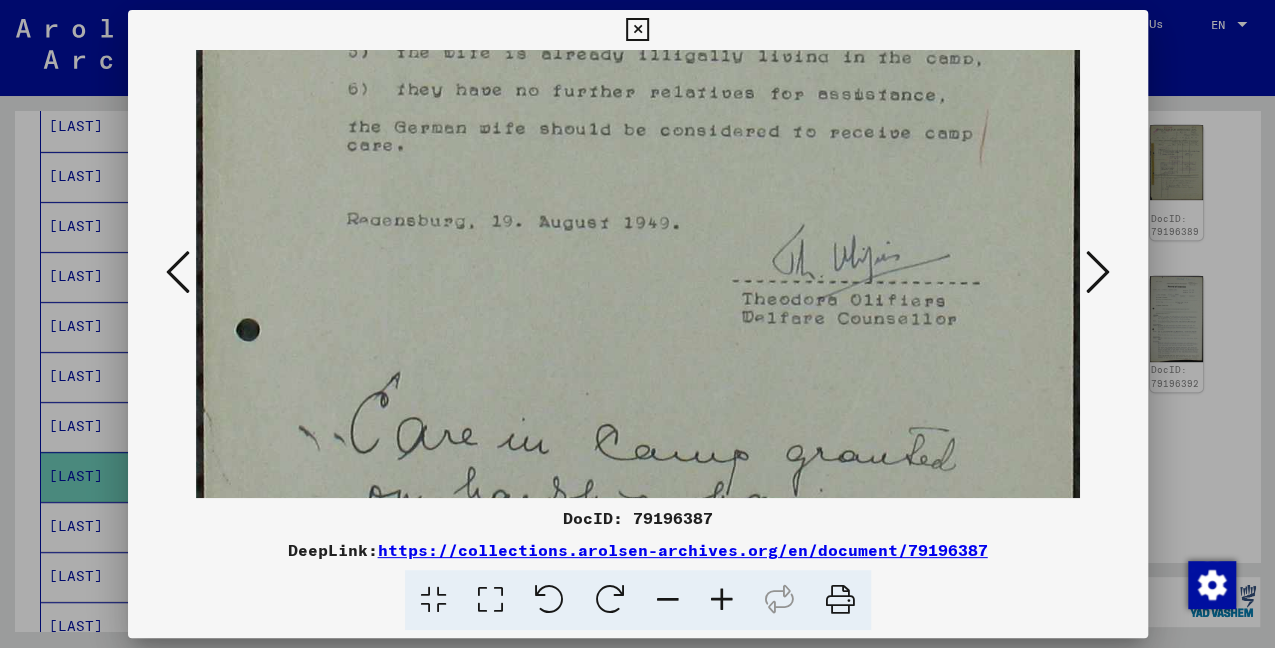scroll, scrollTop: 596, scrollLeft: 0, axis: vertical 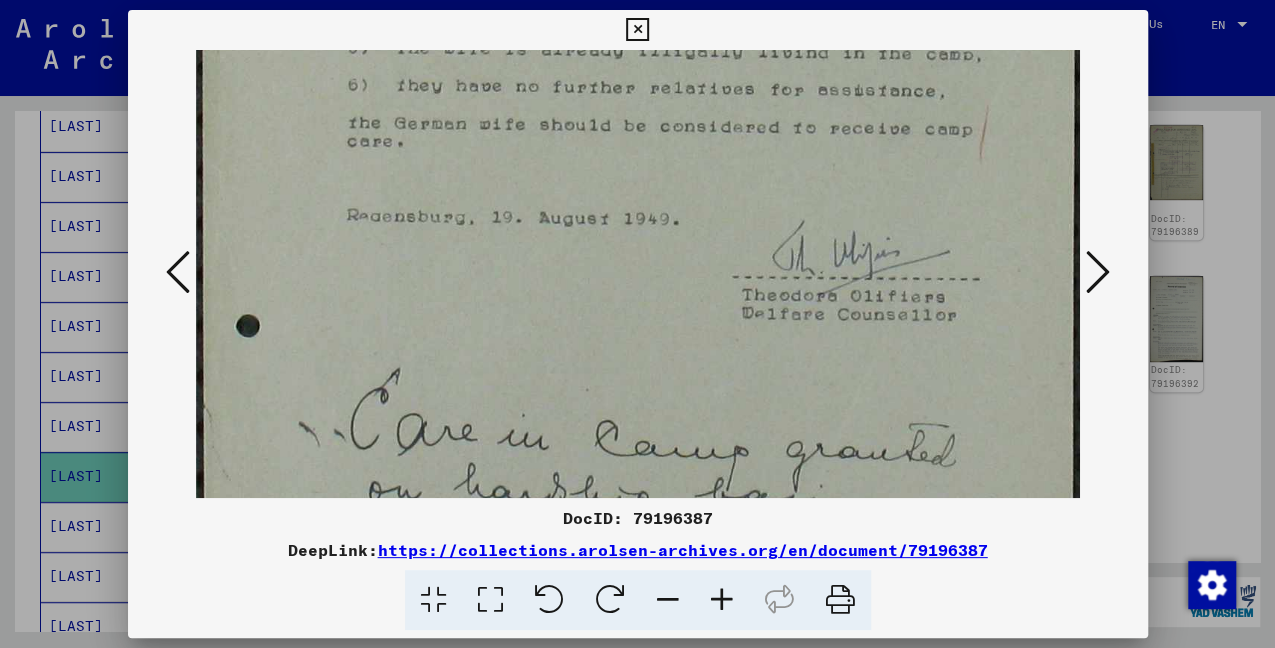 drag, startPoint x: 705, startPoint y: 388, endPoint x: 748, endPoint y: 192, distance: 200.6614 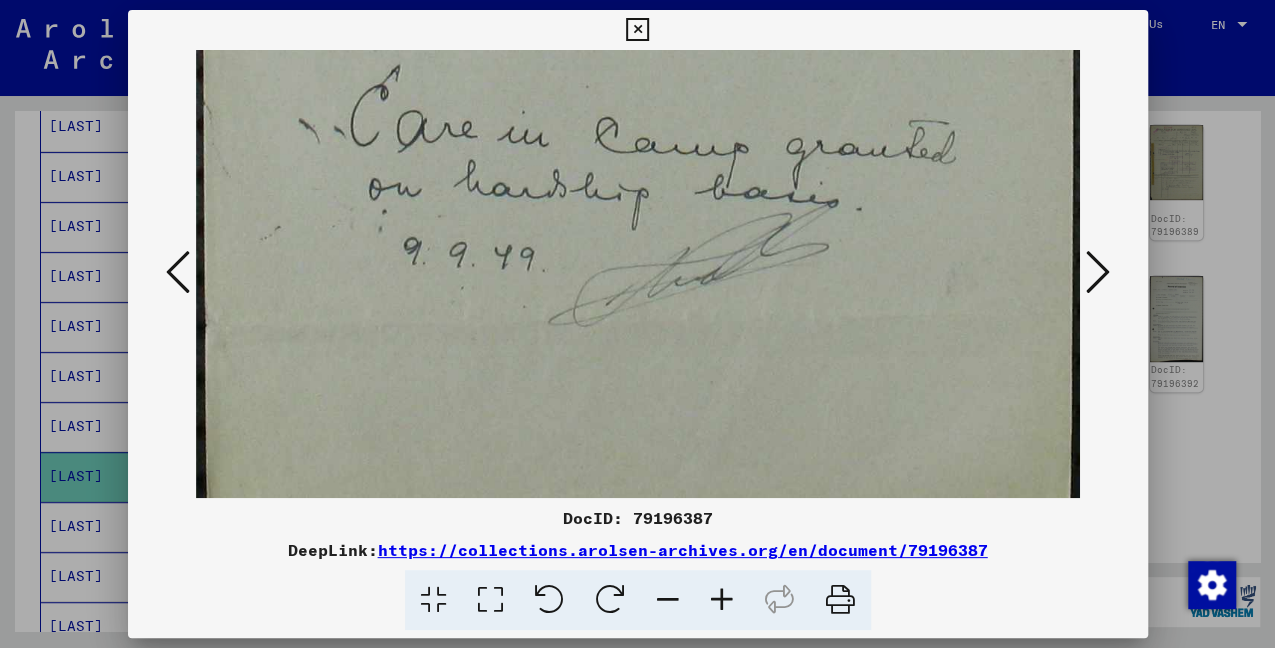 scroll, scrollTop: 920, scrollLeft: 0, axis: vertical 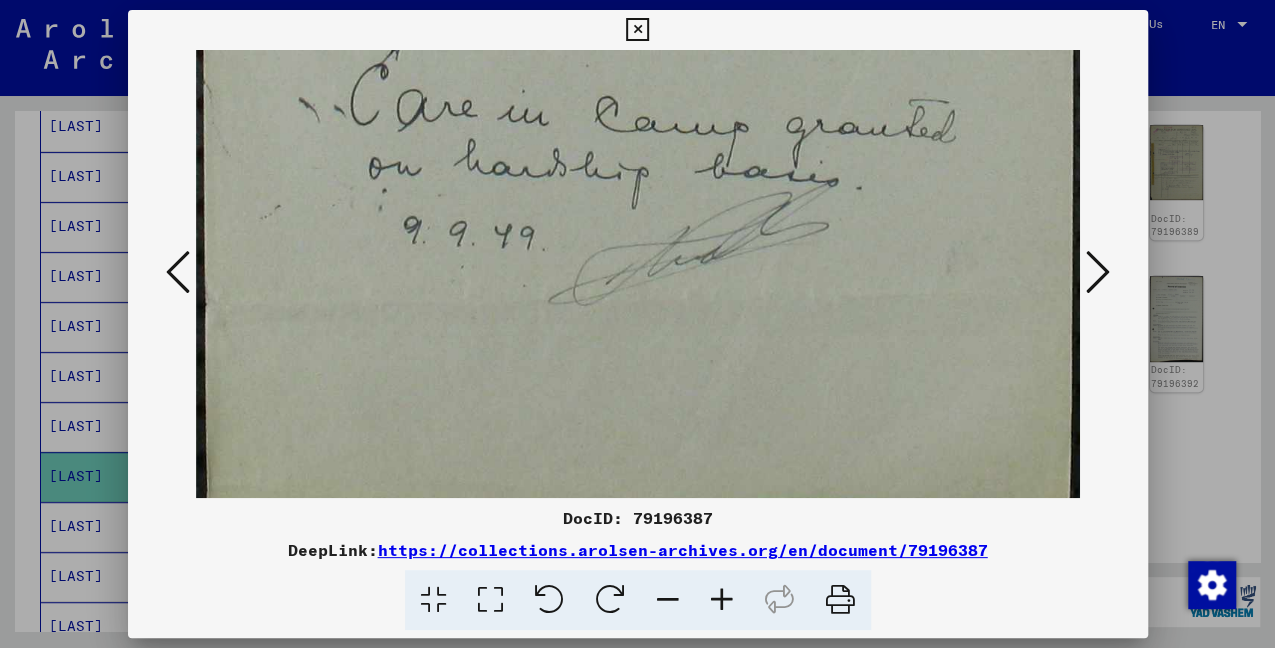 drag, startPoint x: 609, startPoint y: 391, endPoint x: 691, endPoint y: 106, distance: 296.56198 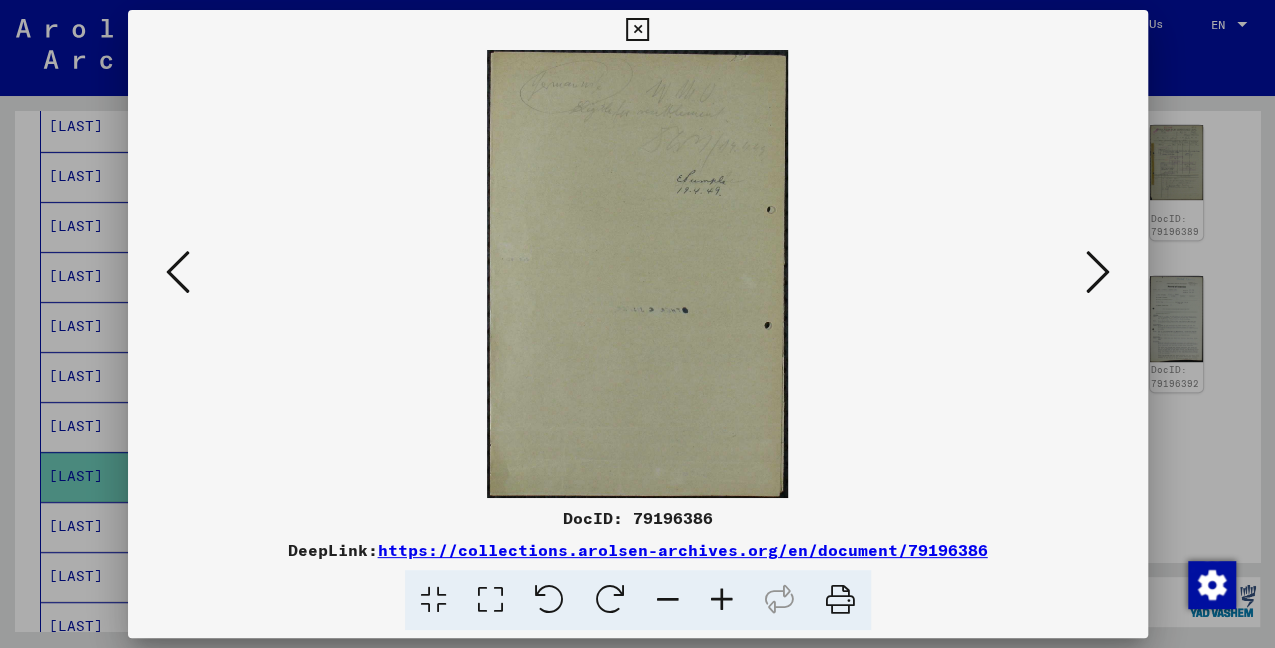 scroll, scrollTop: 0, scrollLeft: 0, axis: both 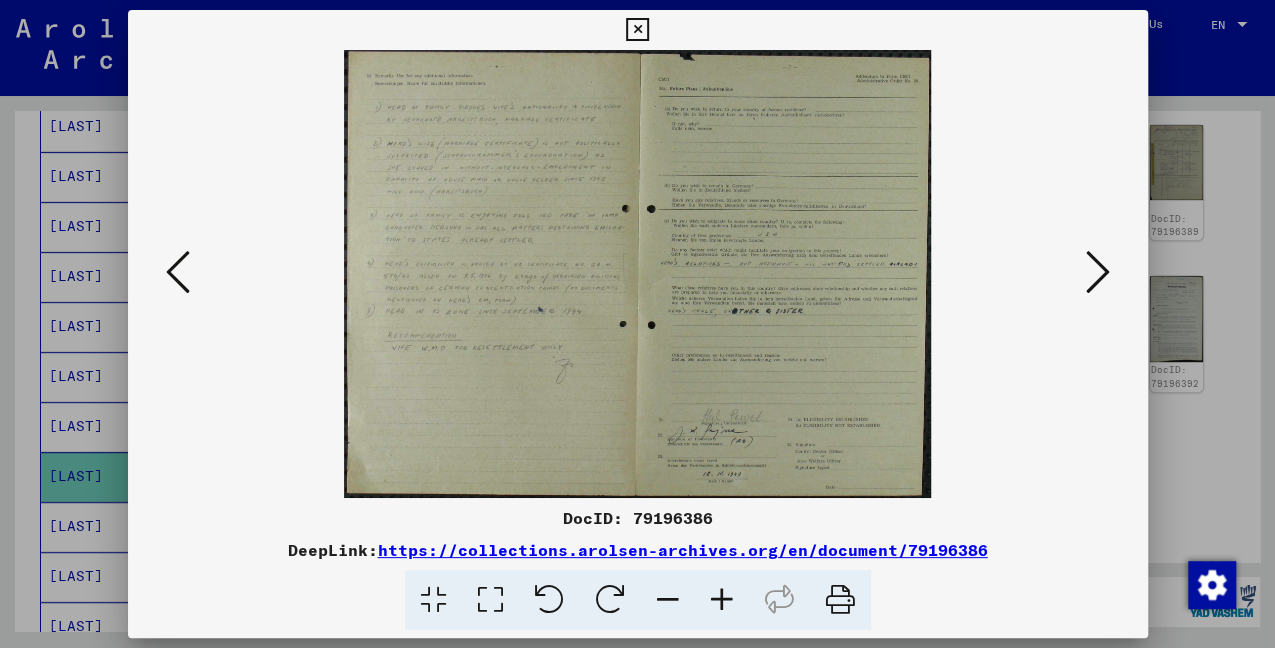 click at bounding box center (490, 600) 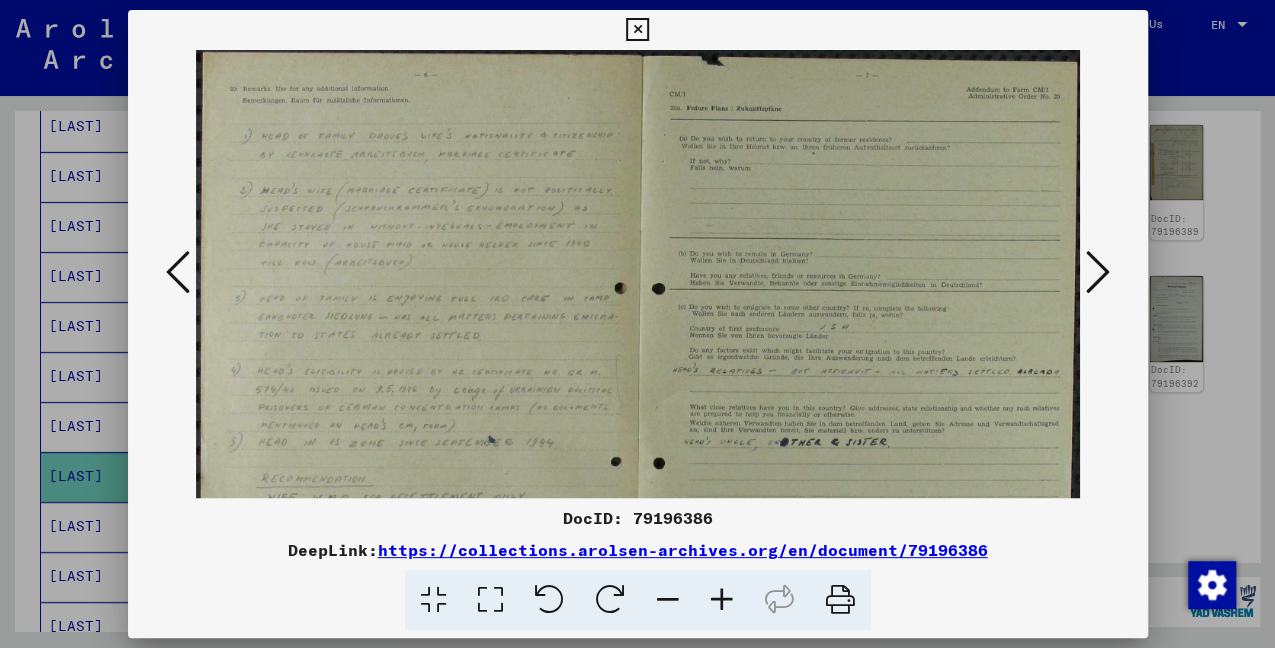 click at bounding box center [638, 387] 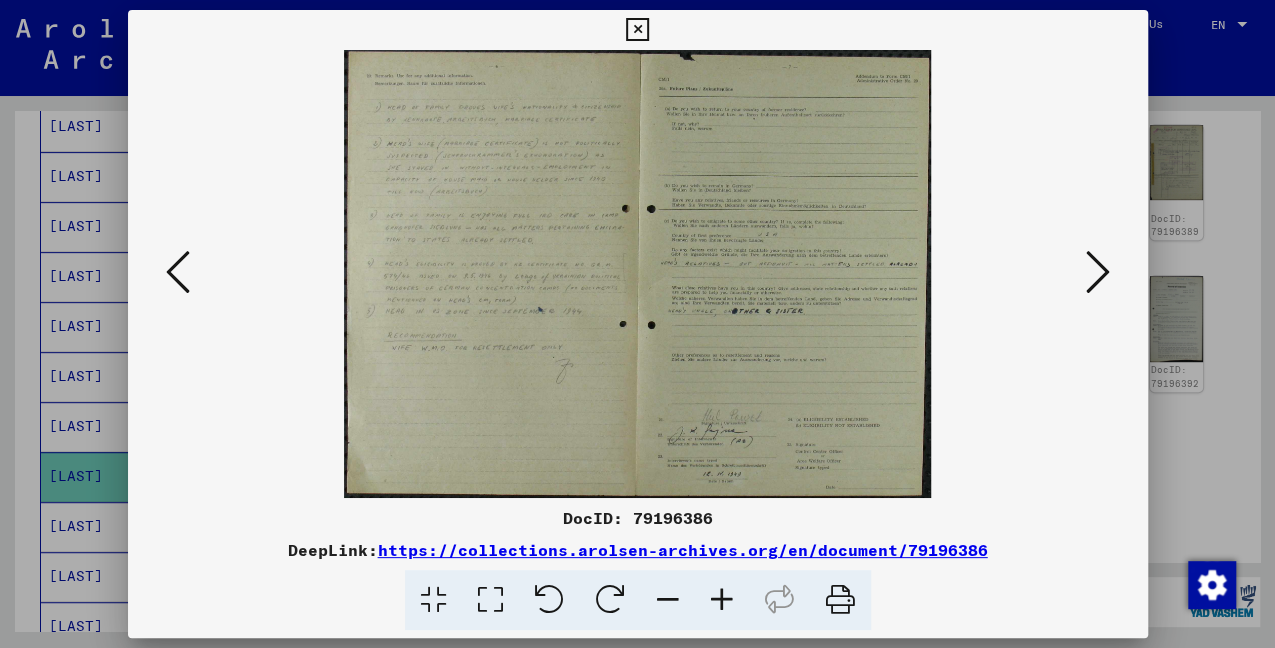 click at bounding box center [490, 600] 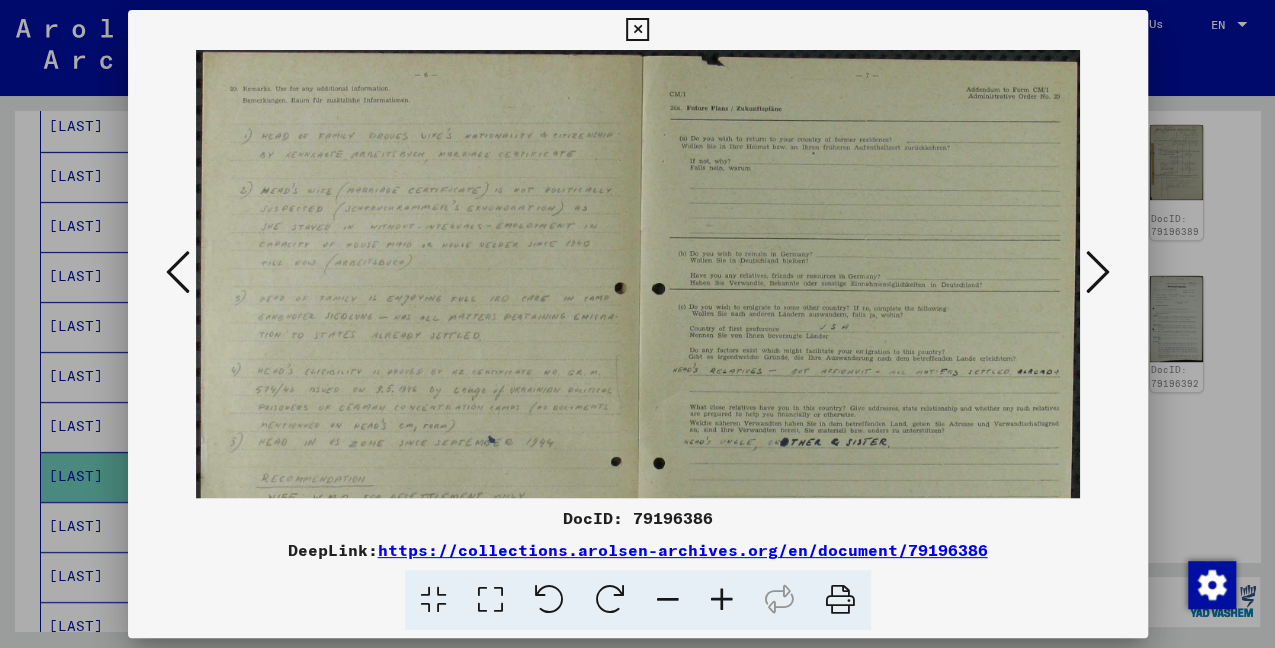 click at bounding box center [178, 272] 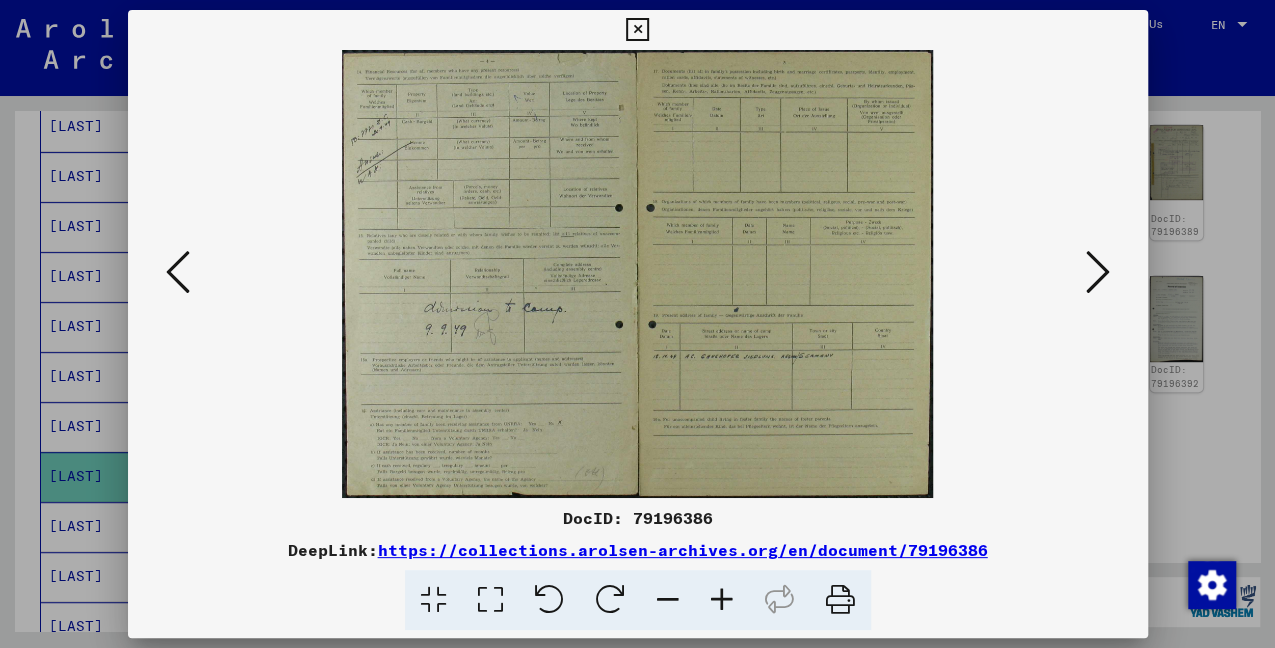 click at bounding box center [490, 600] 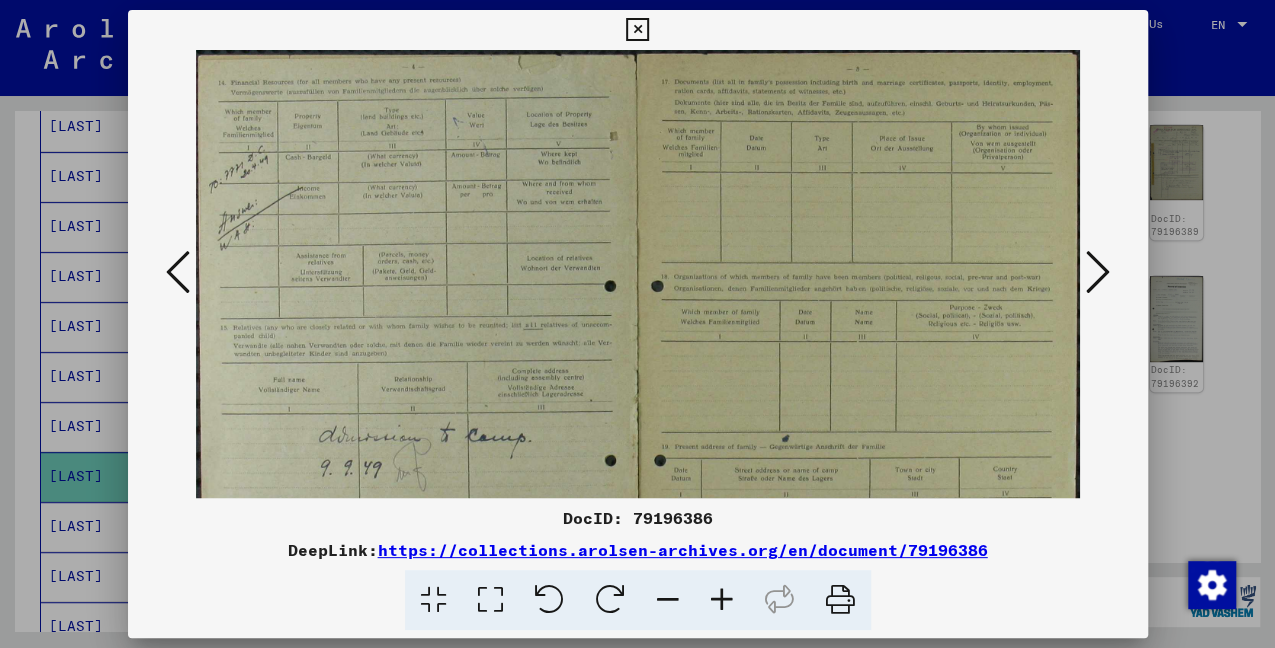 click at bounding box center [490, 600] 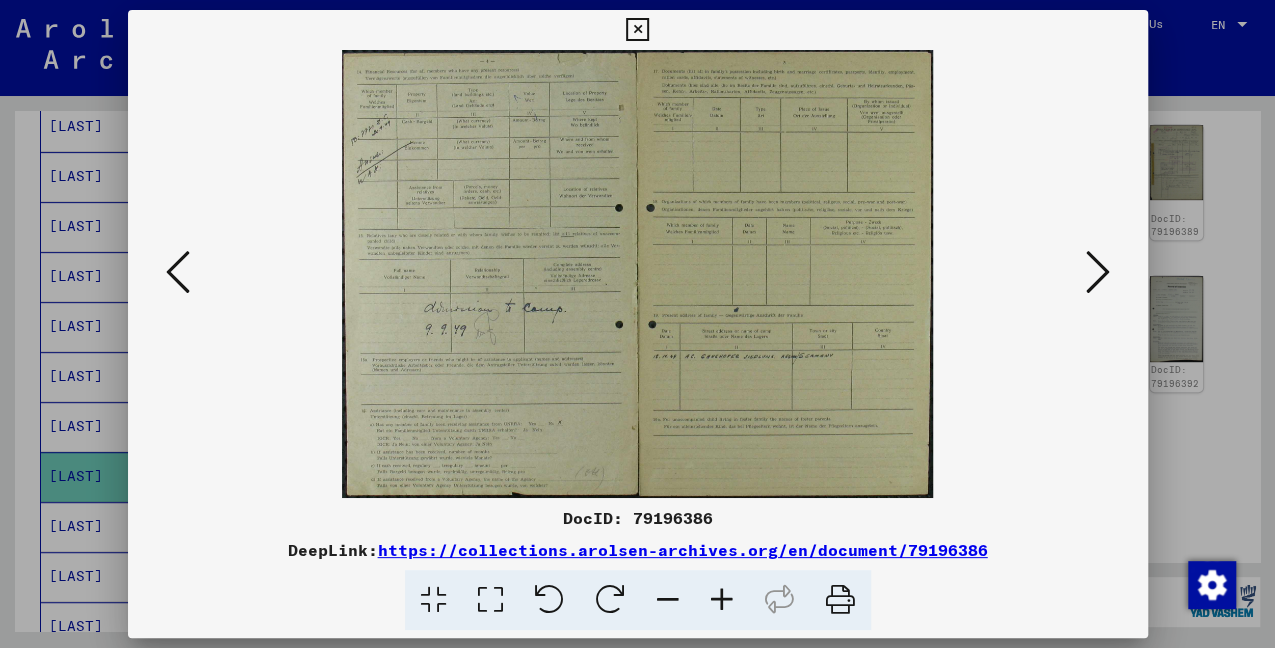 click at bounding box center [178, 272] 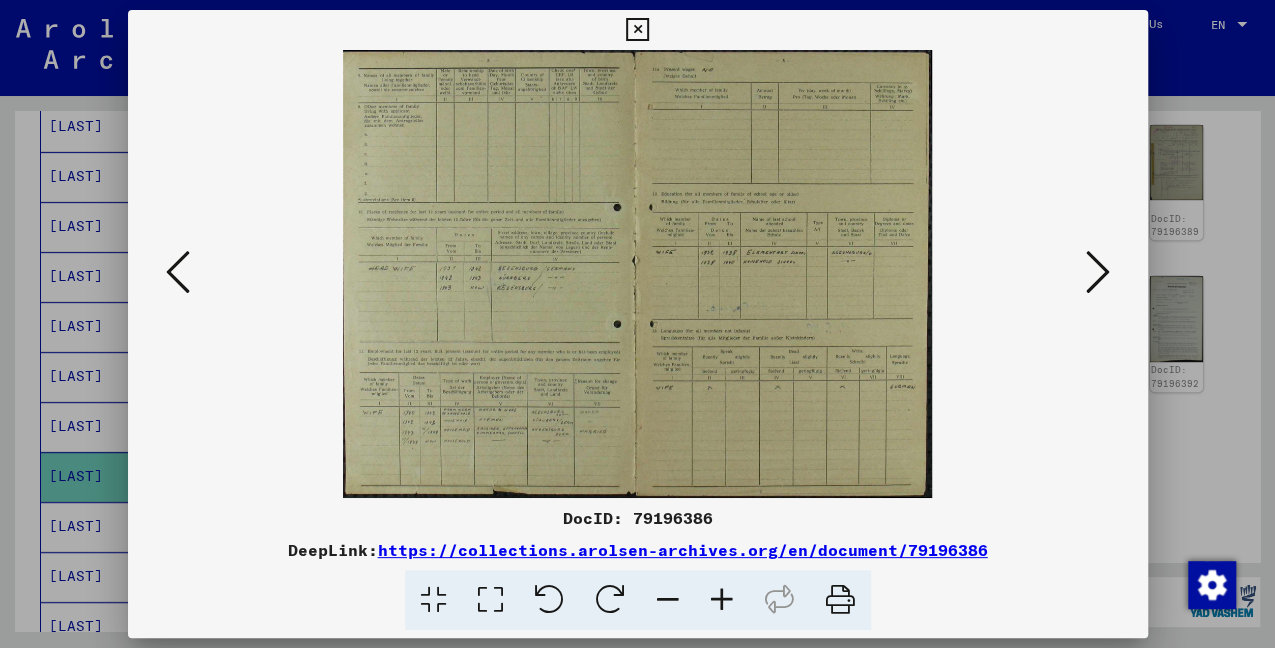 click at bounding box center (433, 600) 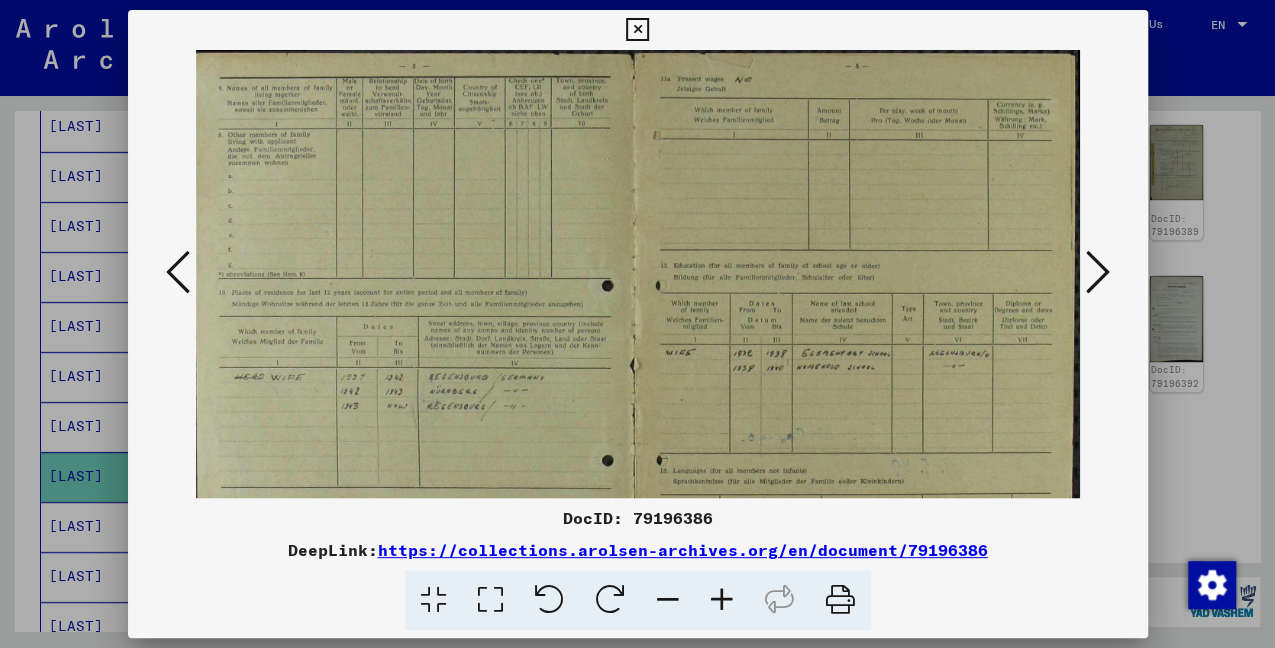 click at bounding box center (490, 600) 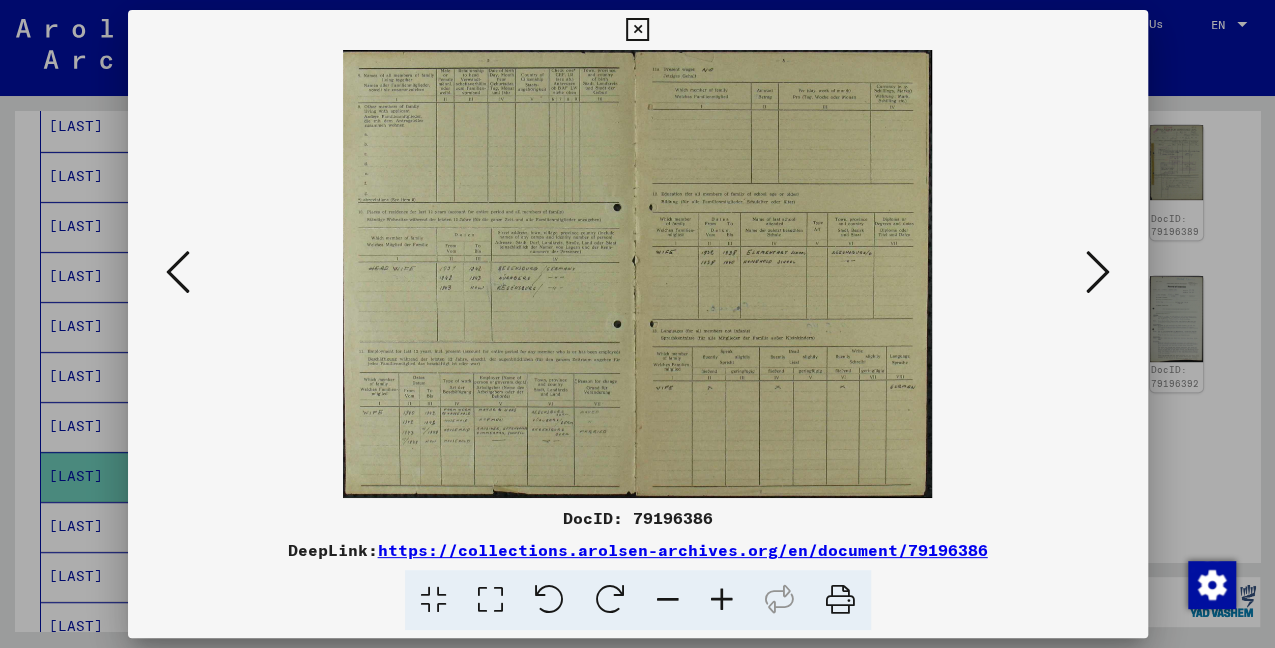 click at bounding box center (178, 272) 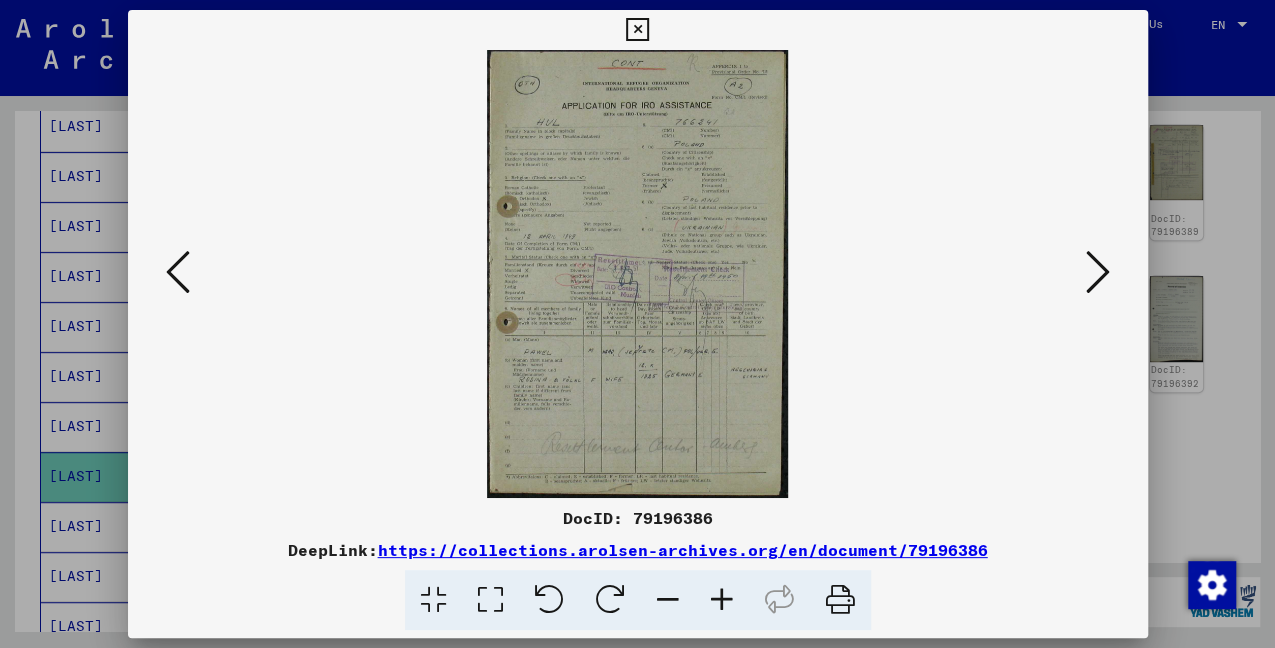 click at bounding box center [1098, 272] 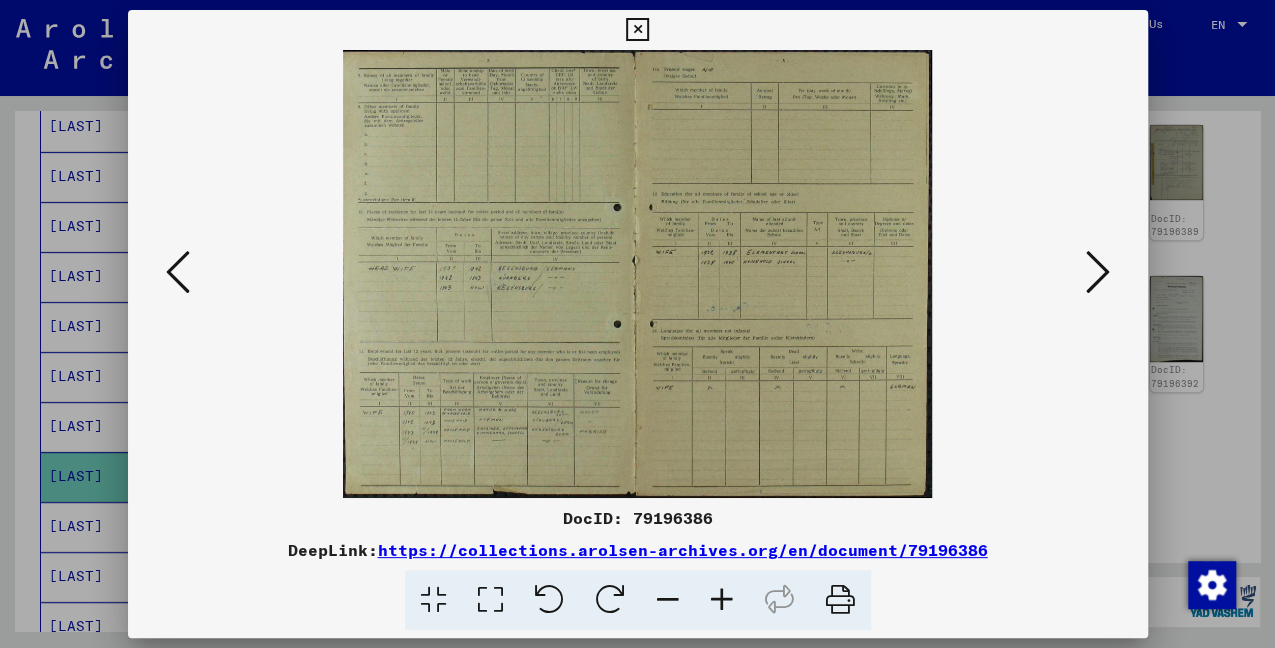 click at bounding box center [1098, 272] 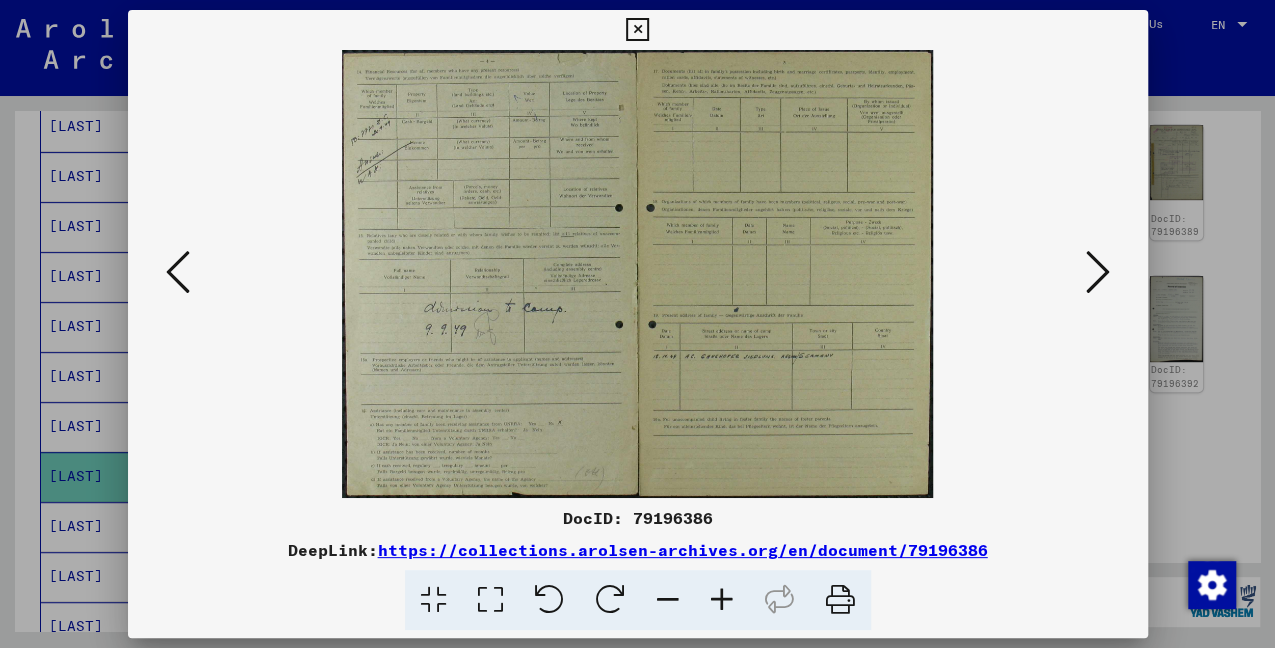 click at bounding box center (1098, 272) 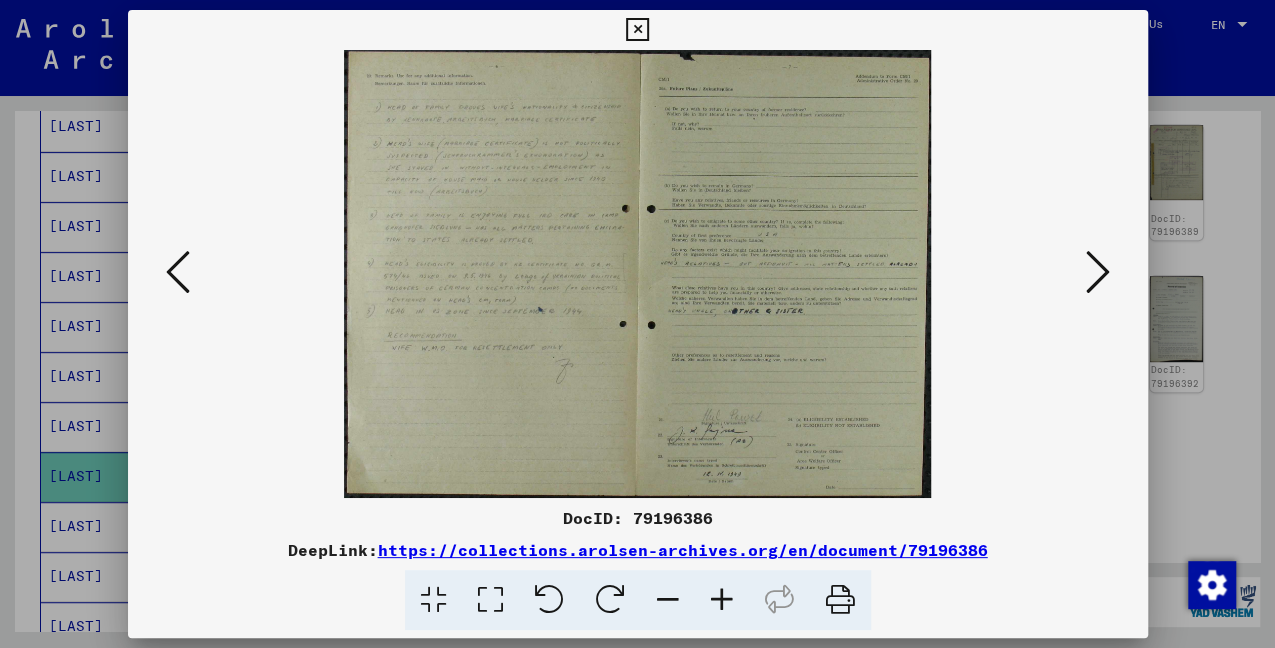 click at bounding box center [1098, 272] 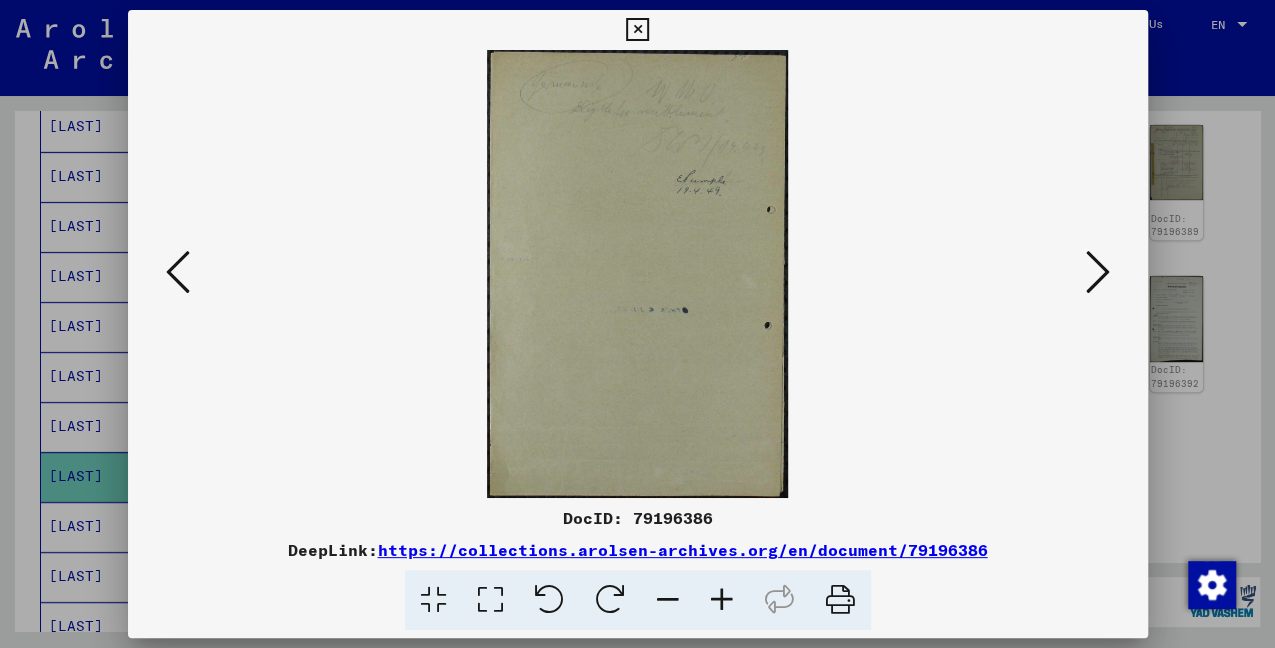 click at bounding box center [1098, 272] 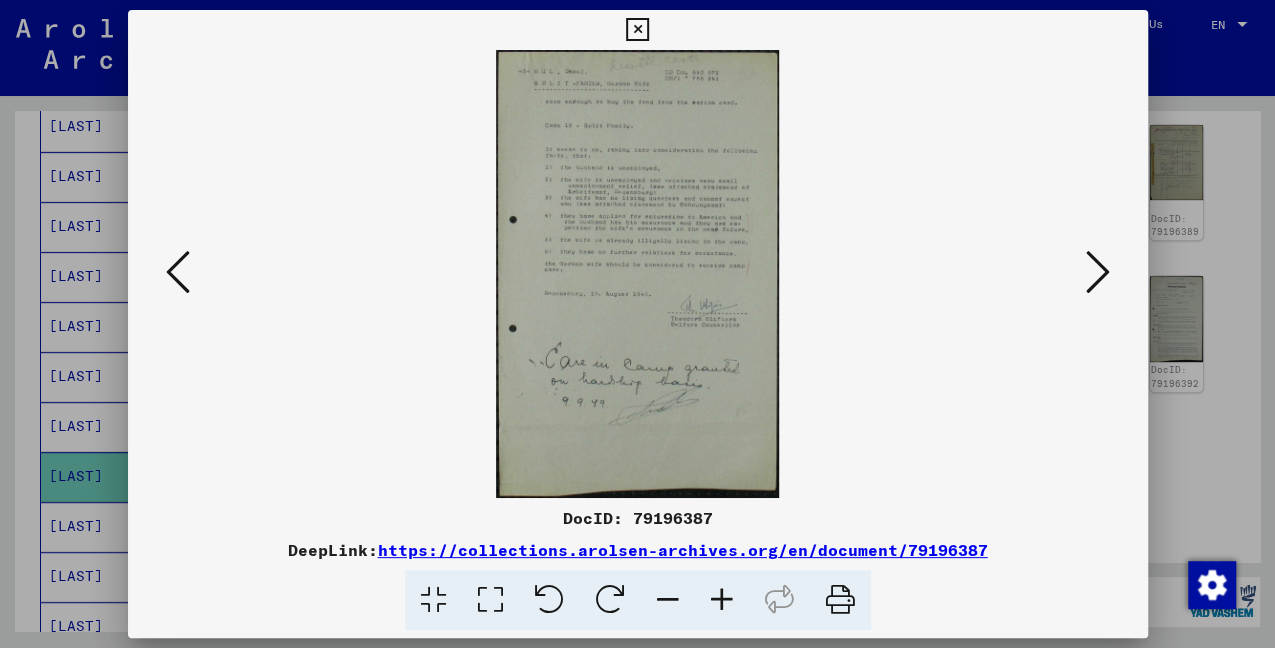 click at bounding box center [1098, 272] 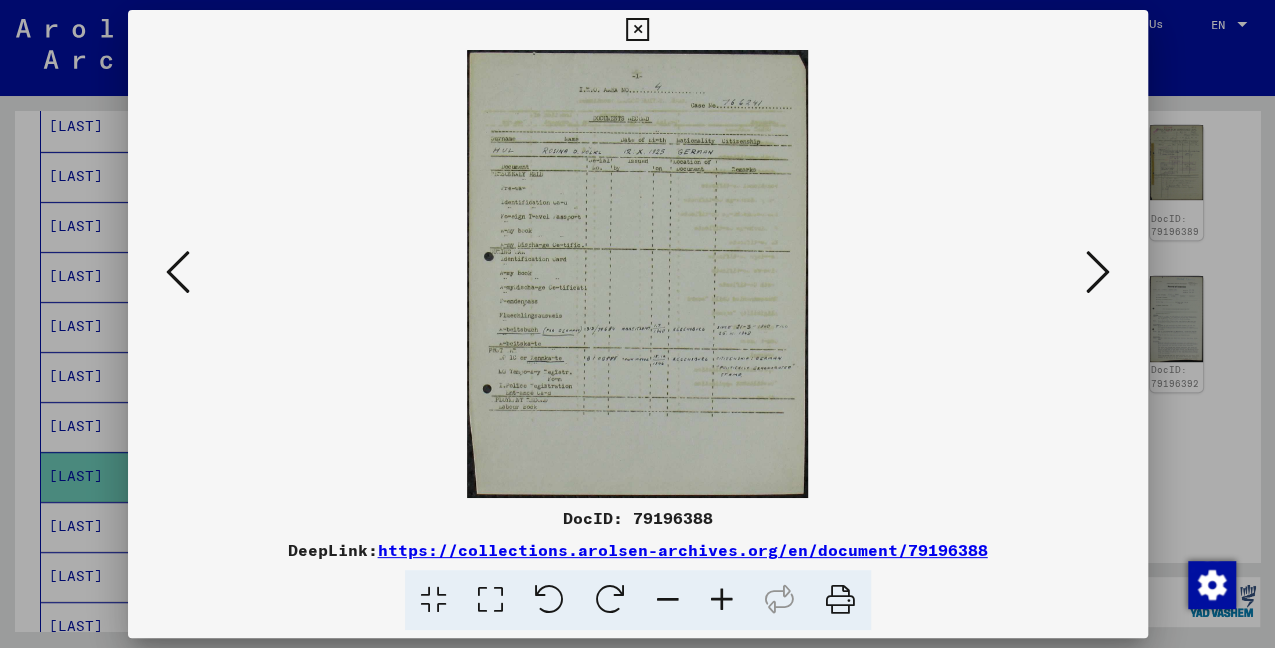 click at bounding box center [1098, 272] 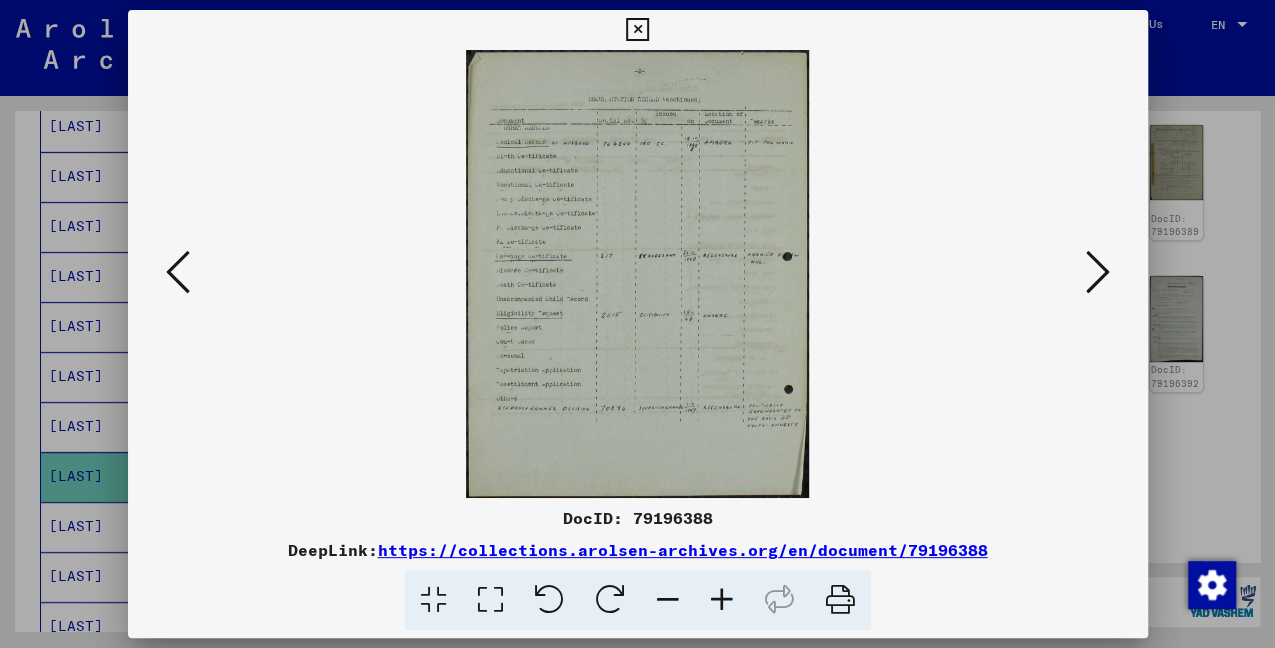 click at bounding box center (1098, 272) 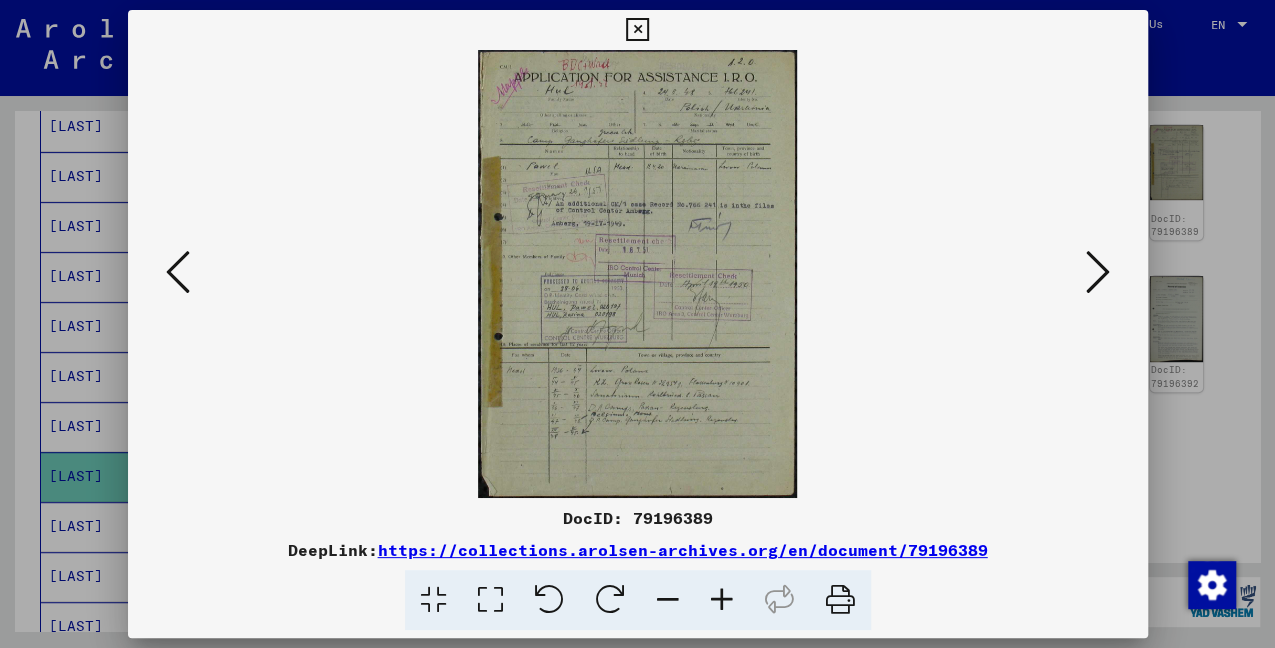 click at bounding box center (1098, 272) 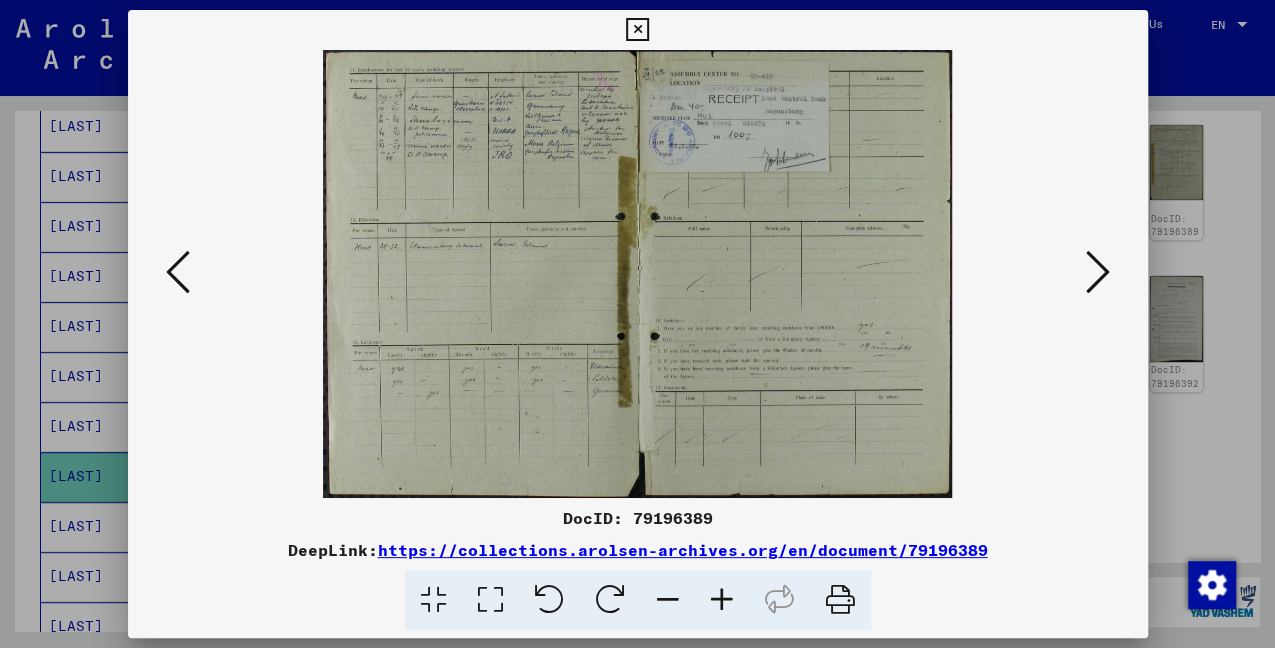 click at bounding box center [1098, 272] 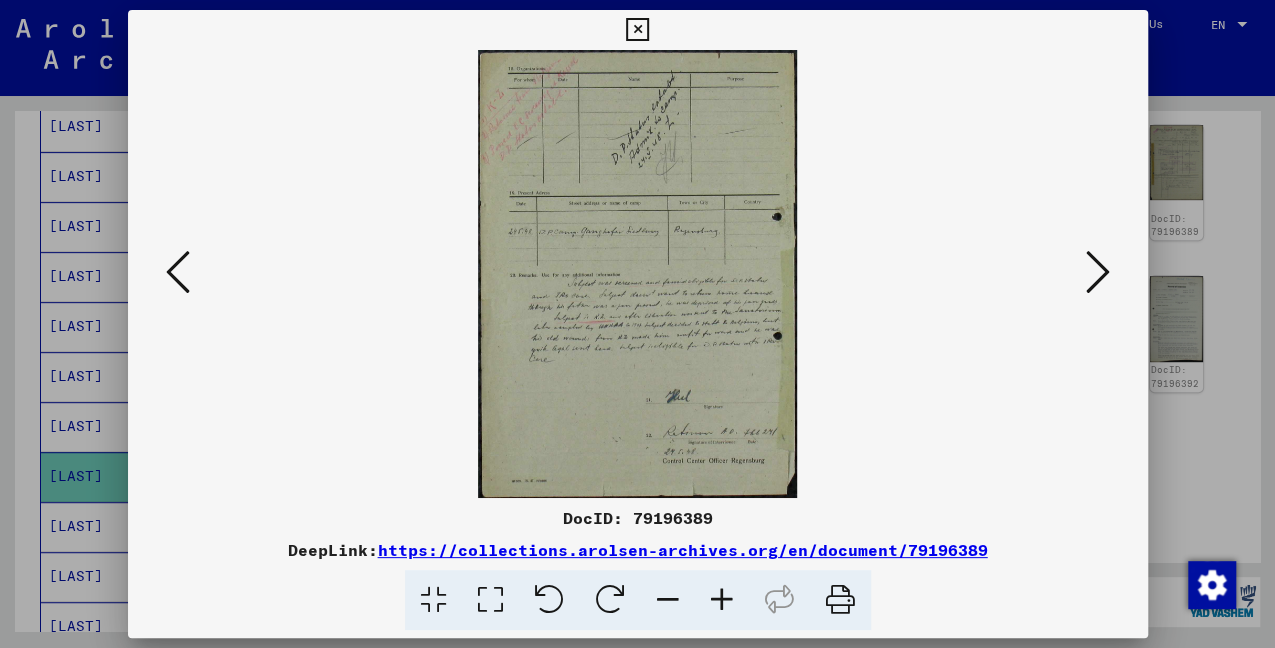 click at bounding box center [1098, 272] 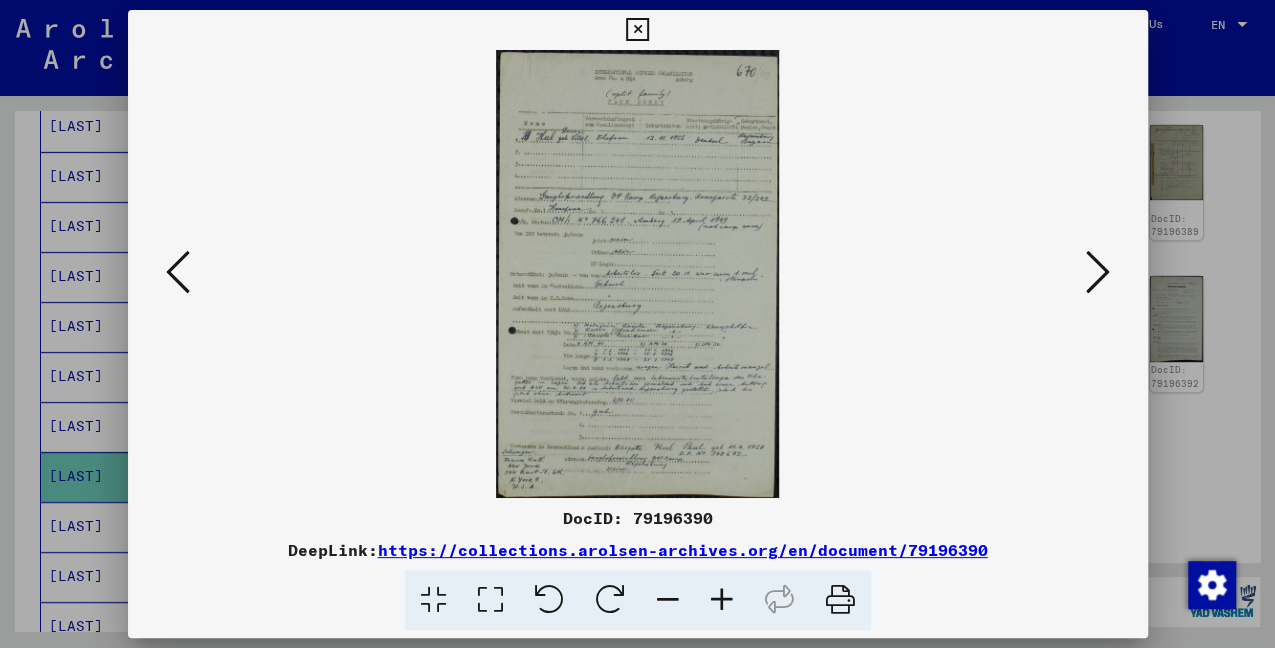 click at bounding box center [1098, 272] 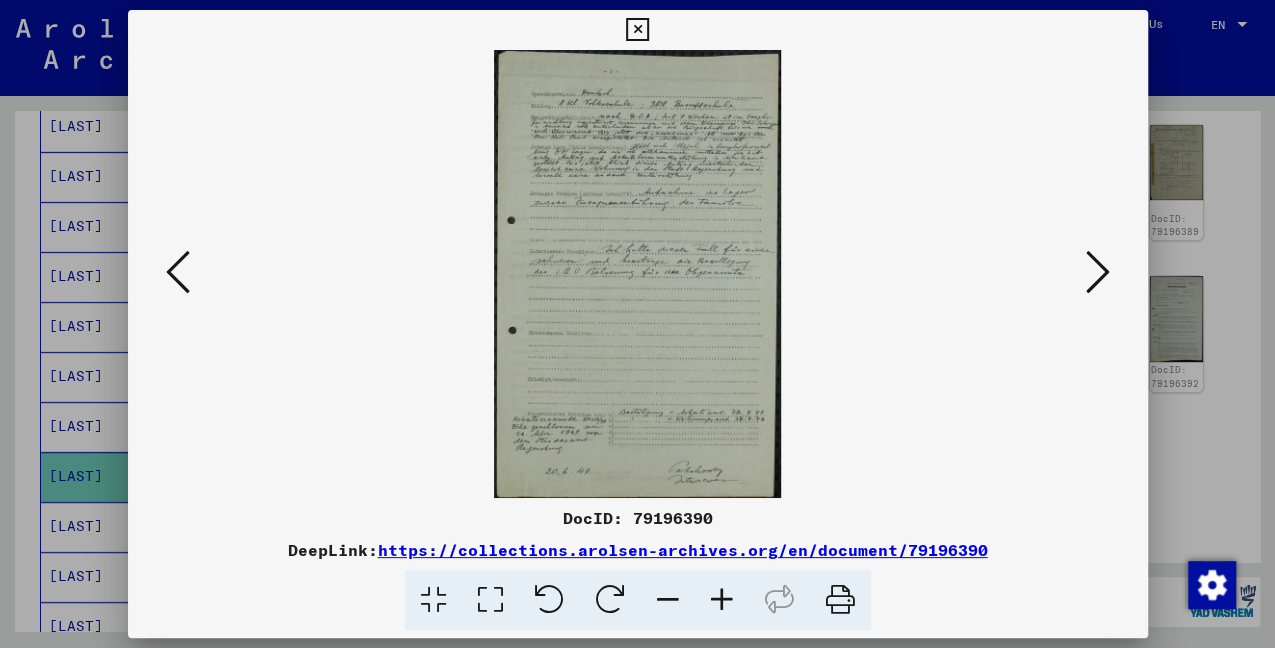 click at bounding box center [1098, 272] 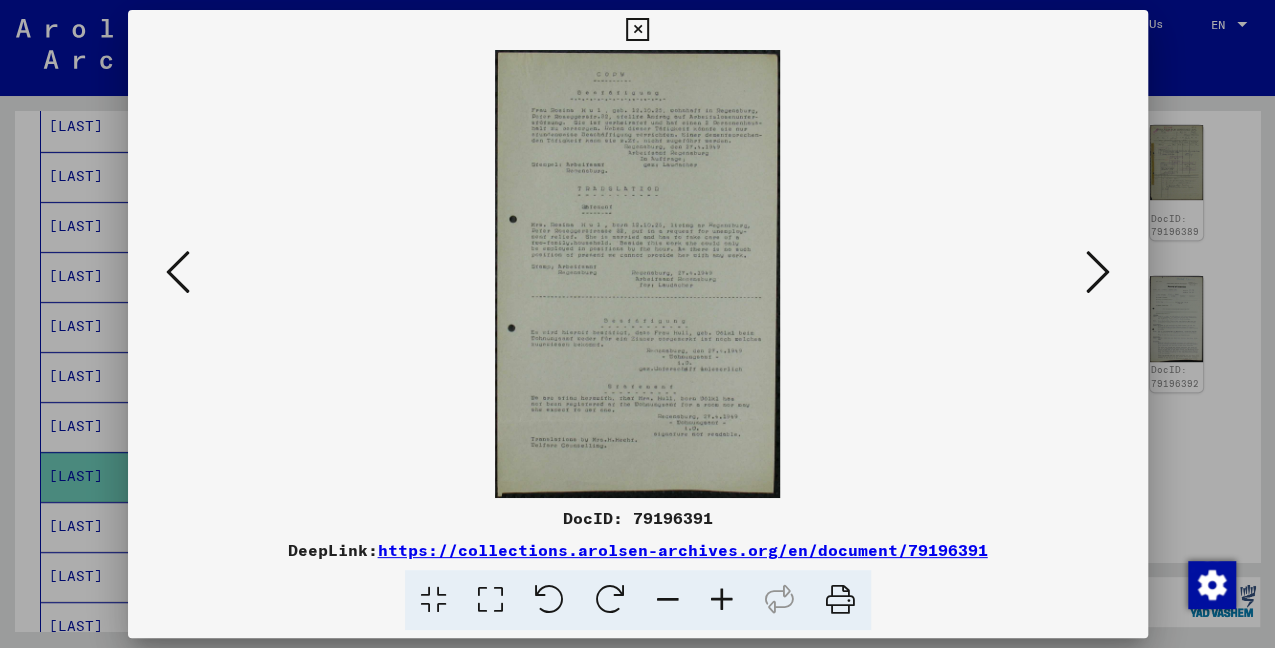 click at bounding box center [178, 272] 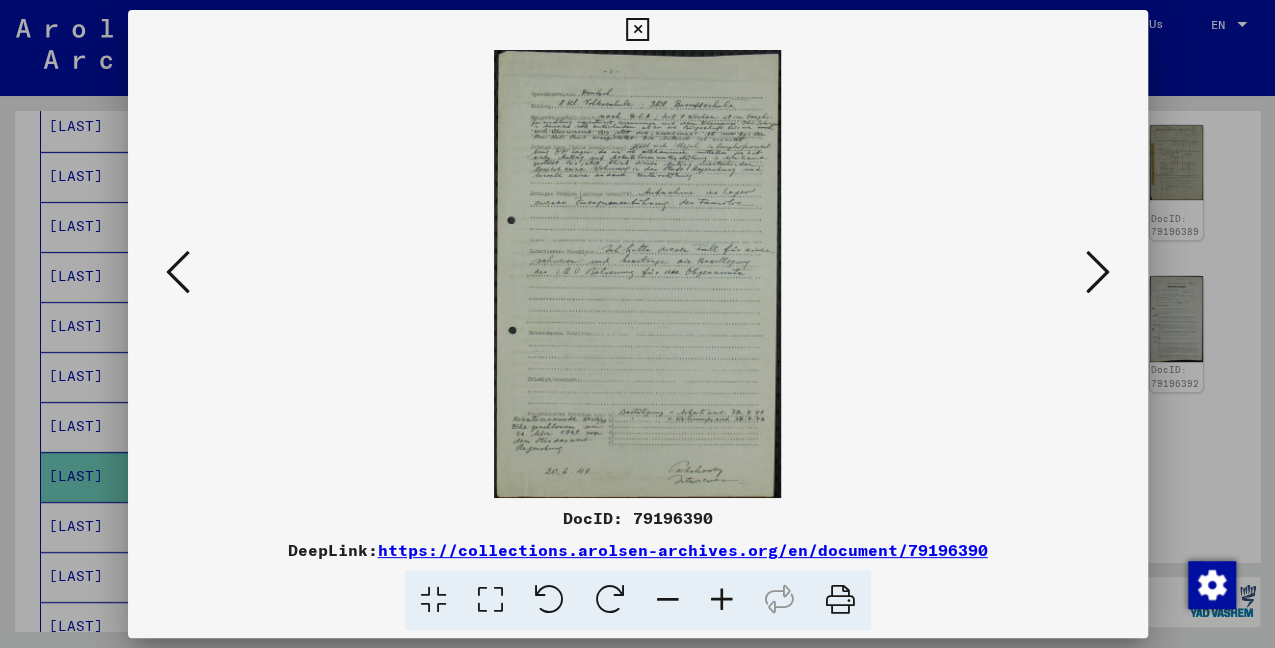click at bounding box center [178, 272] 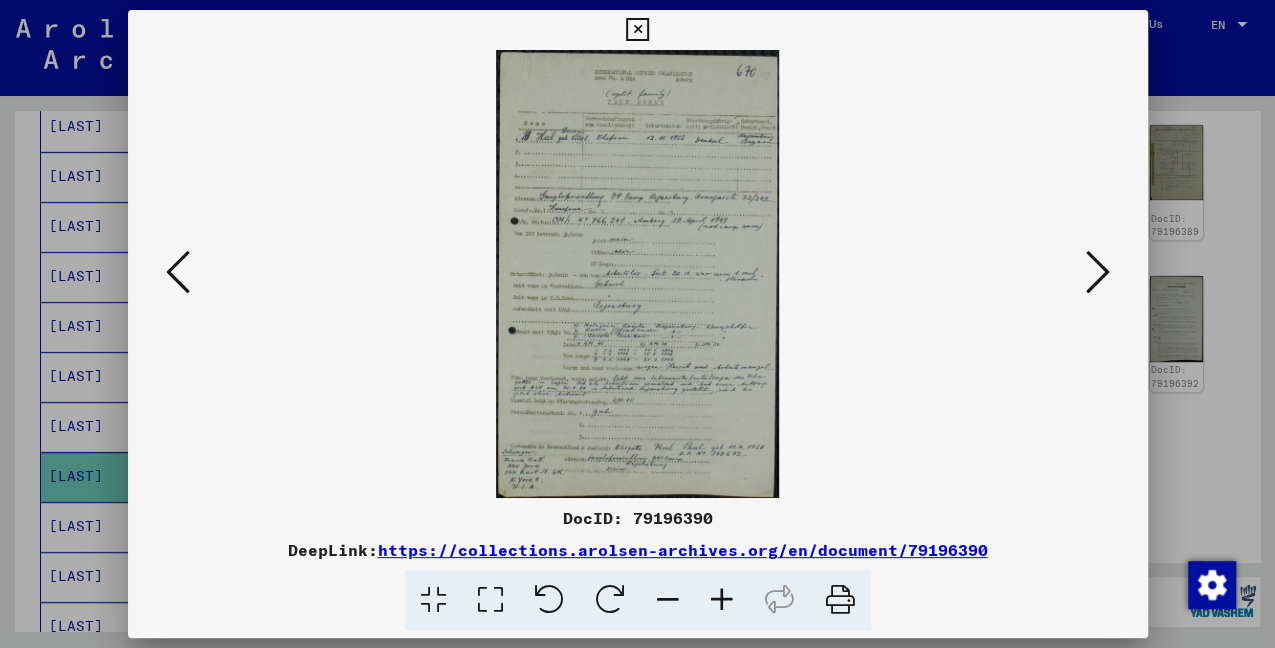 click at bounding box center [178, 272] 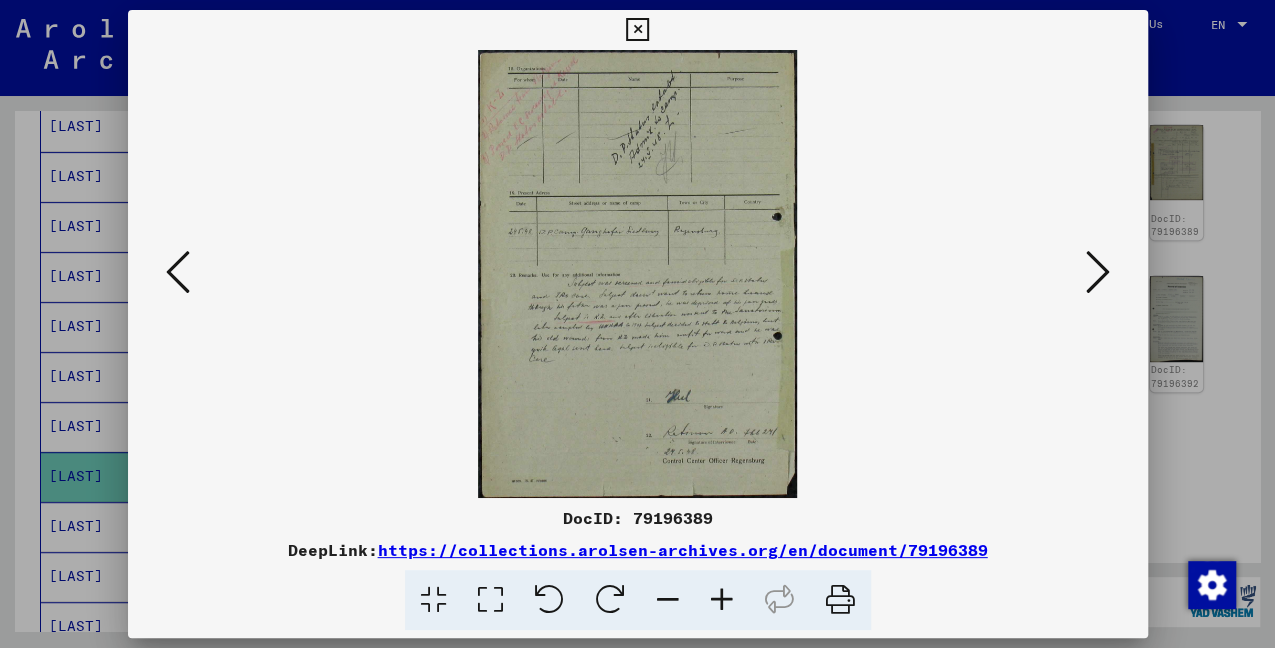 click at bounding box center [178, 272] 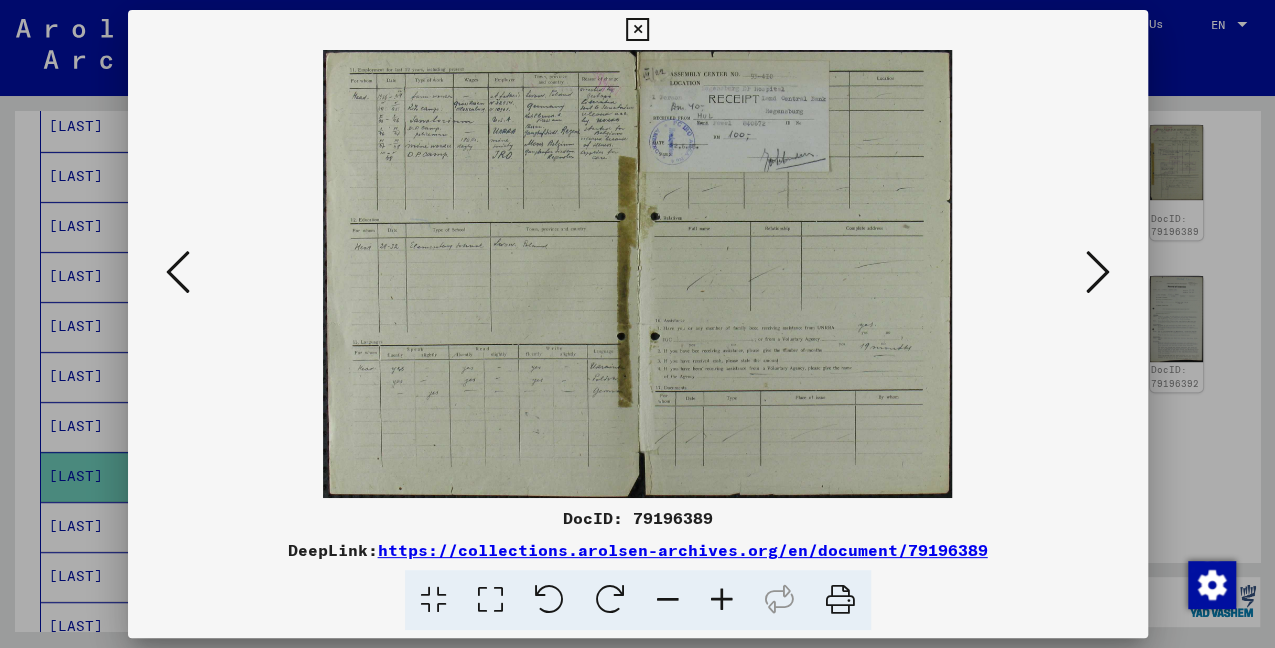 click at bounding box center (178, 272) 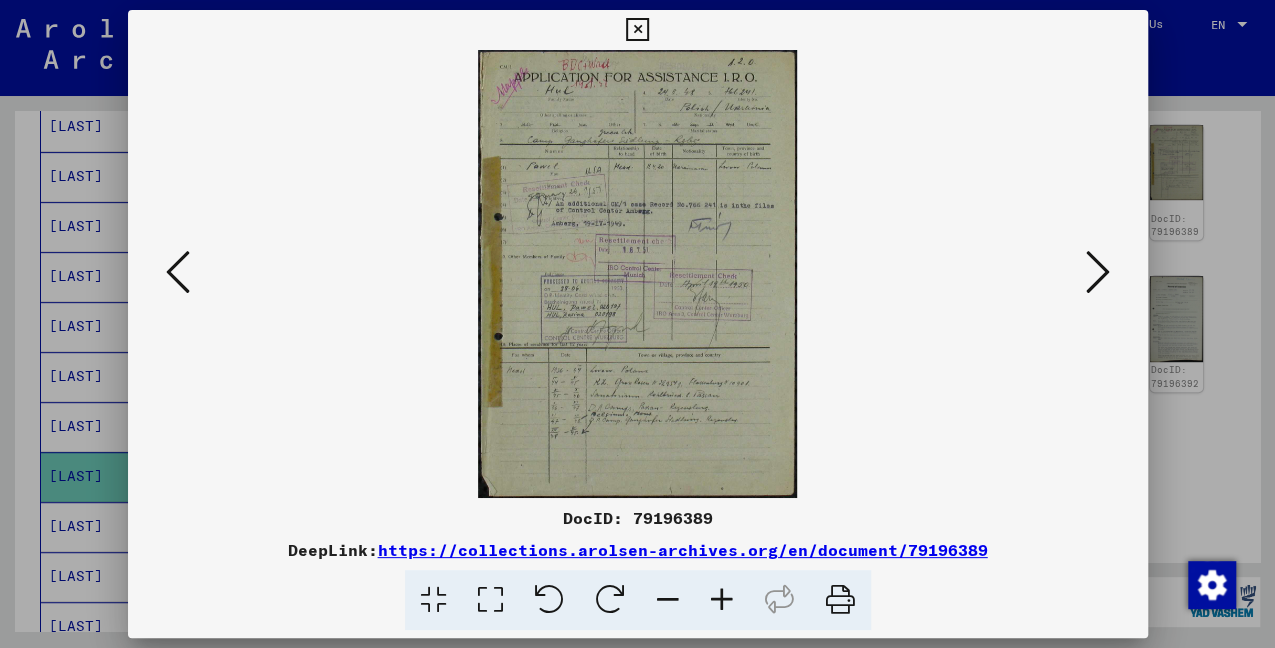 click at bounding box center [178, 272] 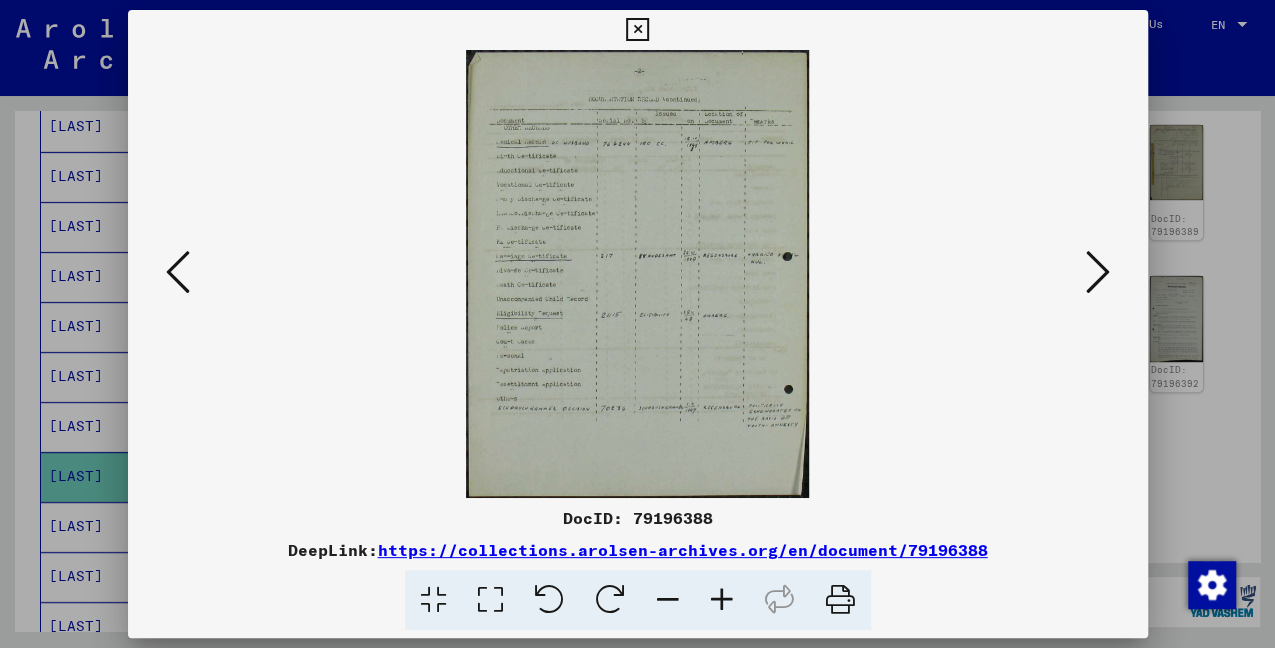 click at bounding box center [178, 272] 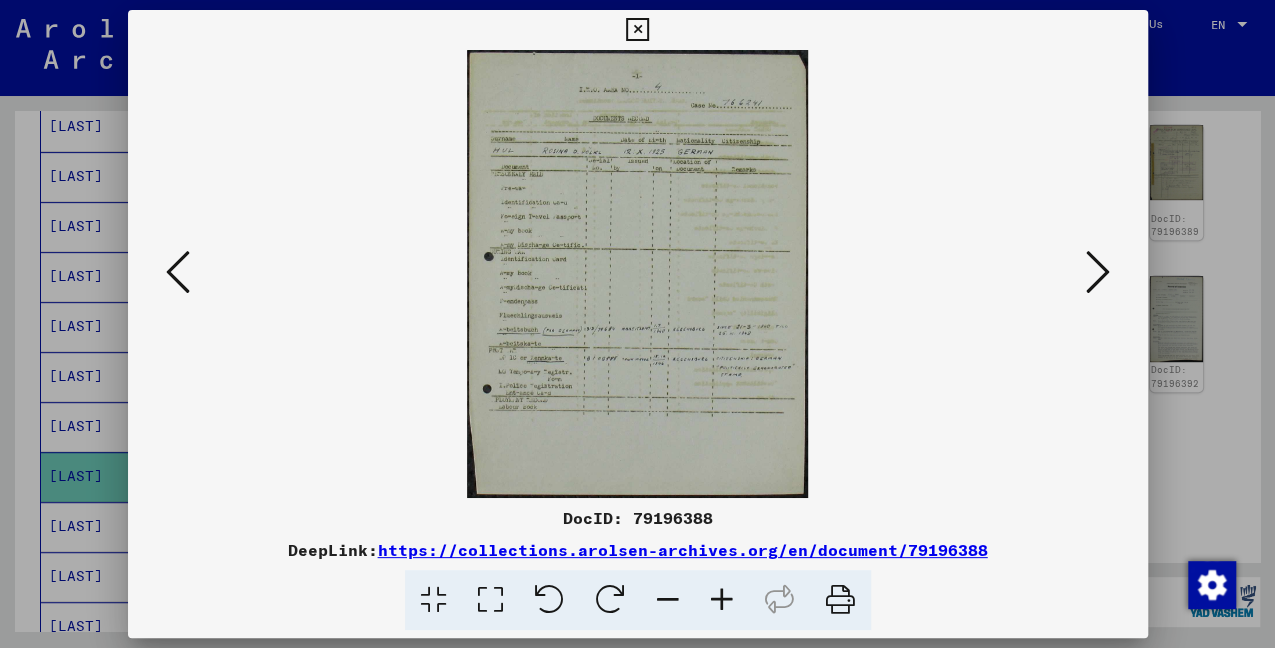click at bounding box center (178, 272) 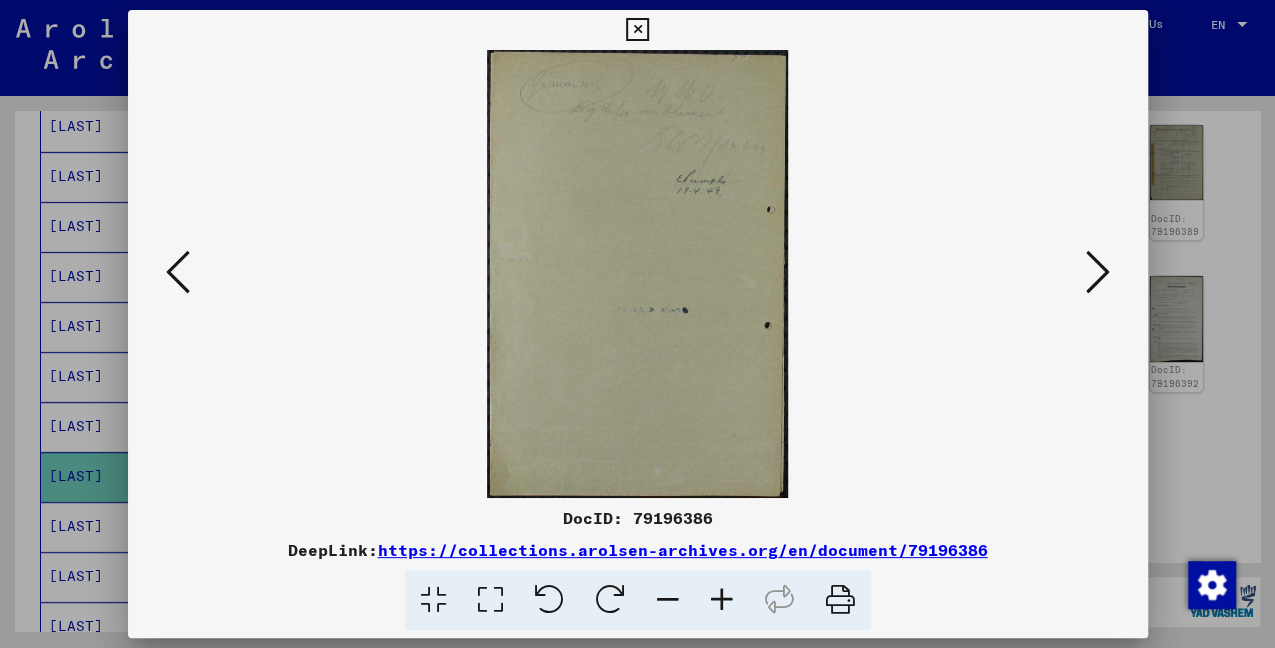 click at bounding box center (178, 272) 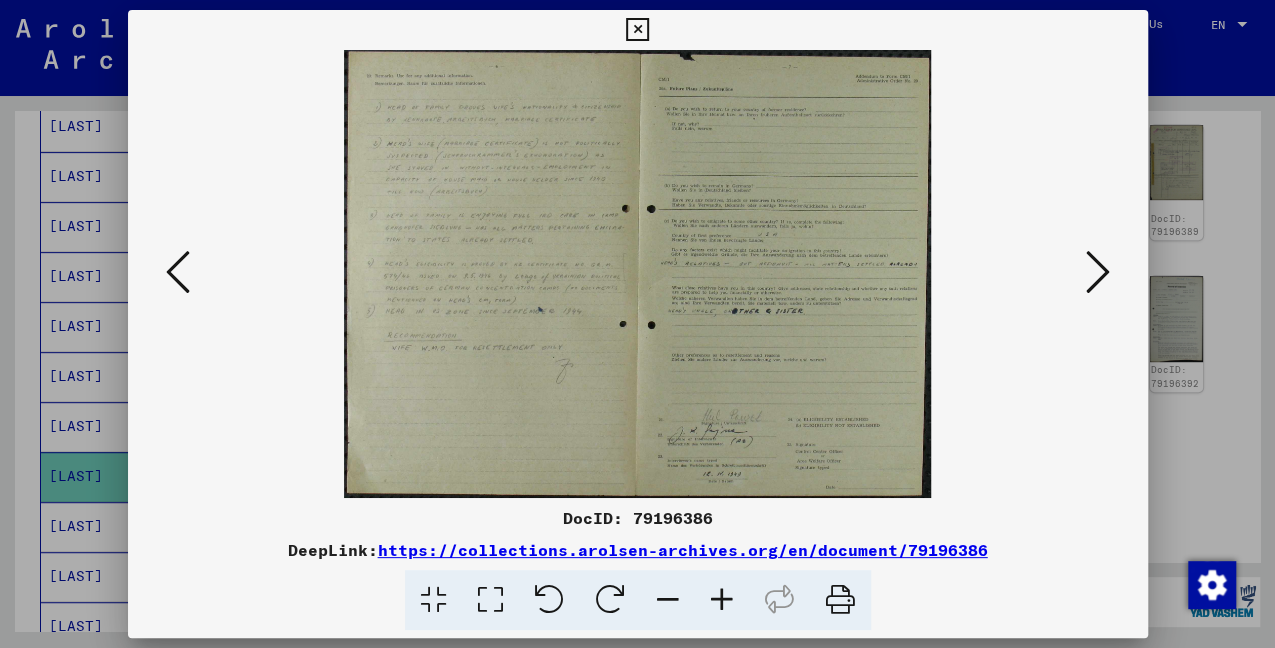 click at bounding box center (178, 272) 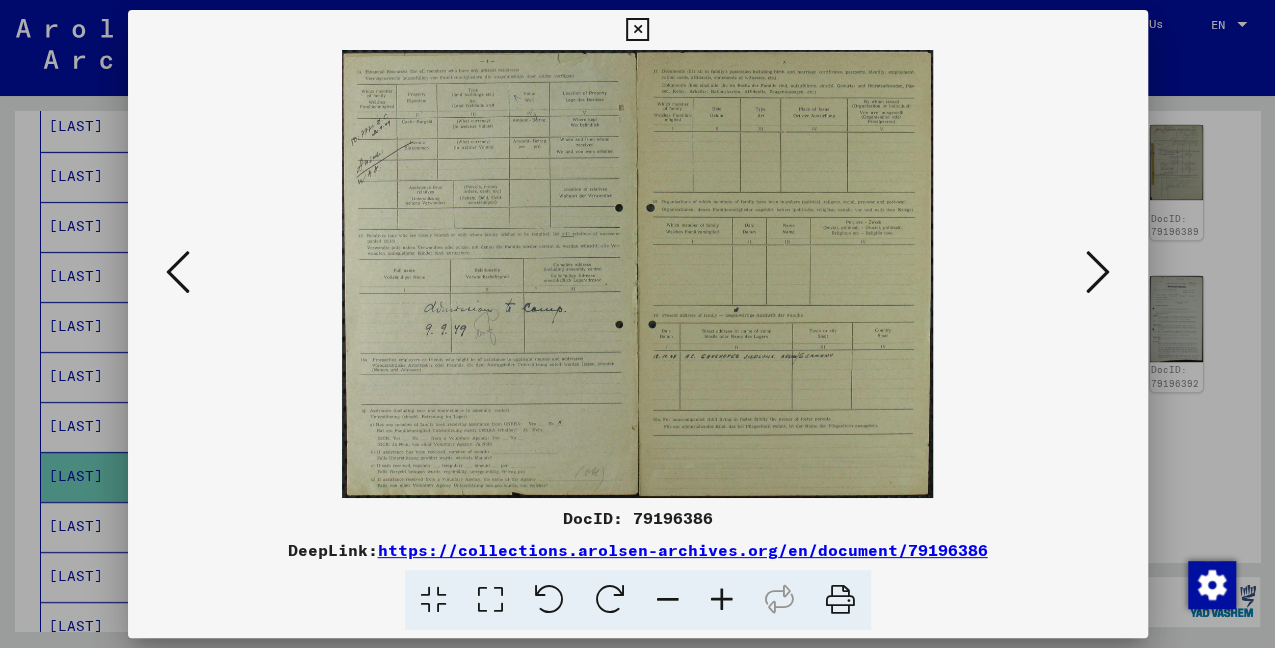 click at bounding box center [178, 272] 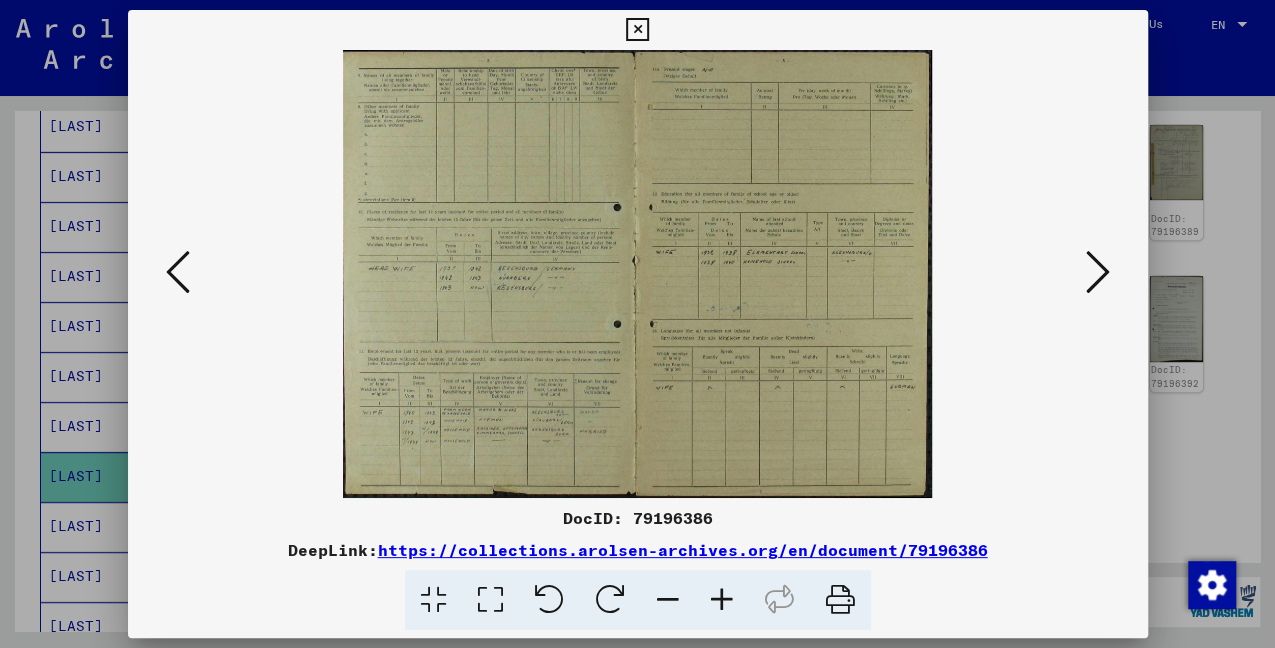 click at bounding box center (490, 600) 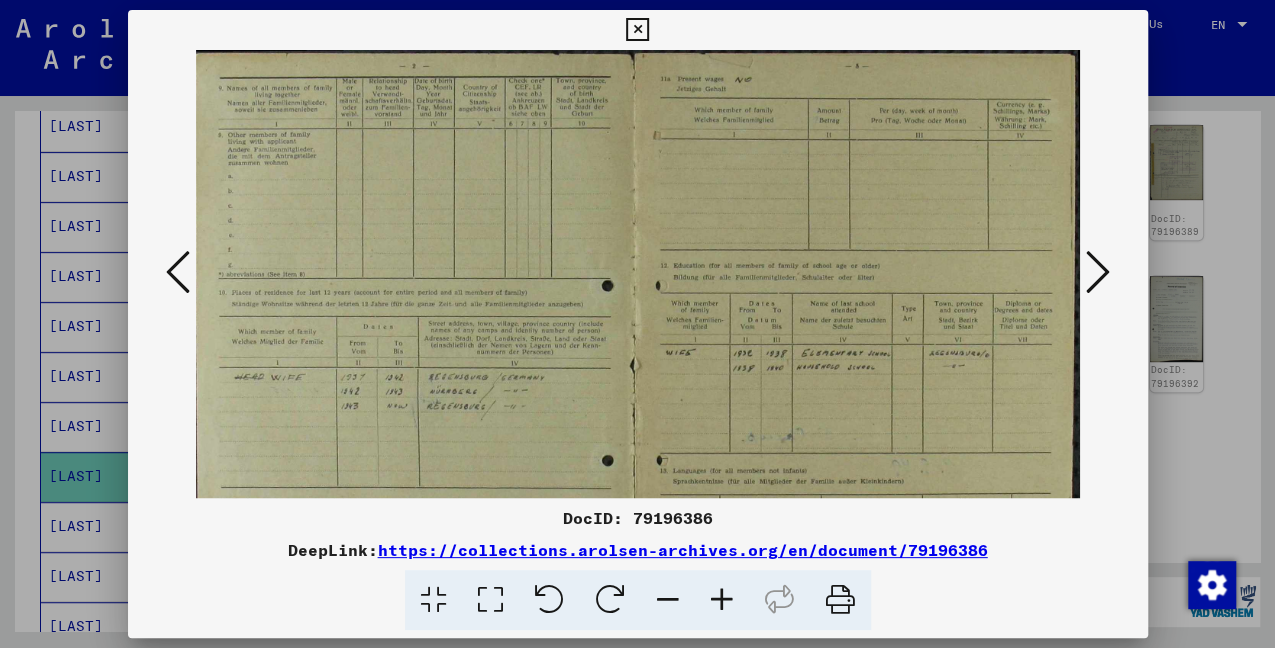 click at bounding box center (637, 30) 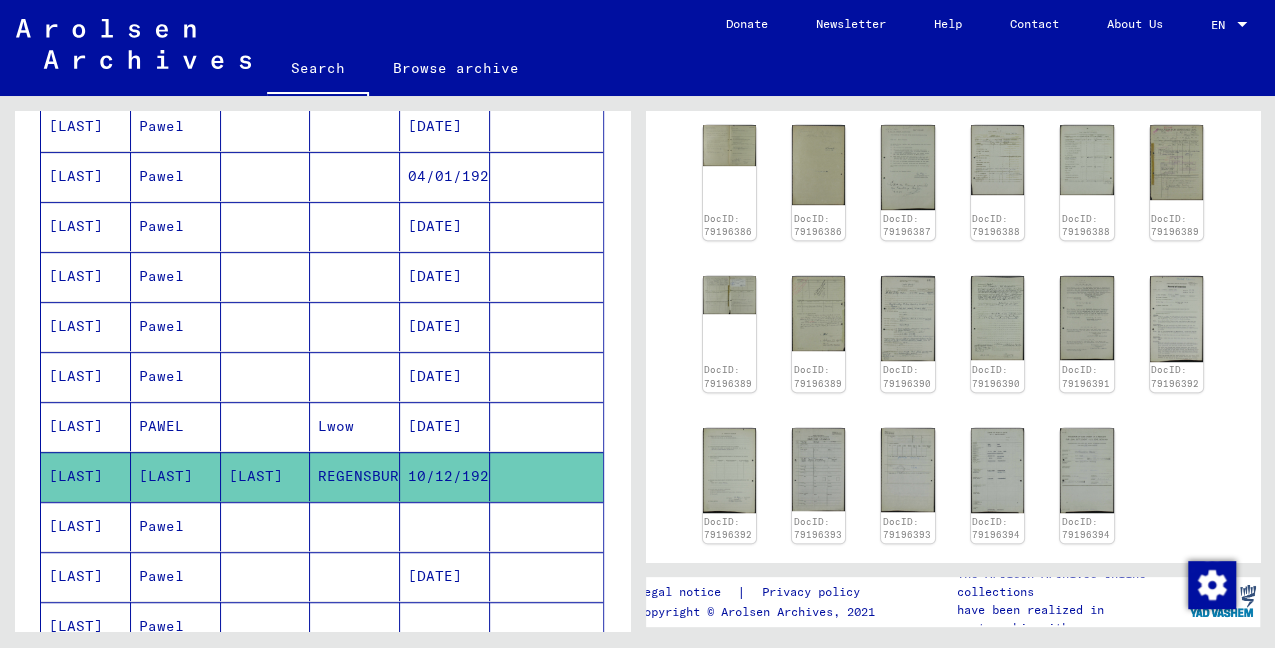 click on "PAWEL" at bounding box center [176, 476] 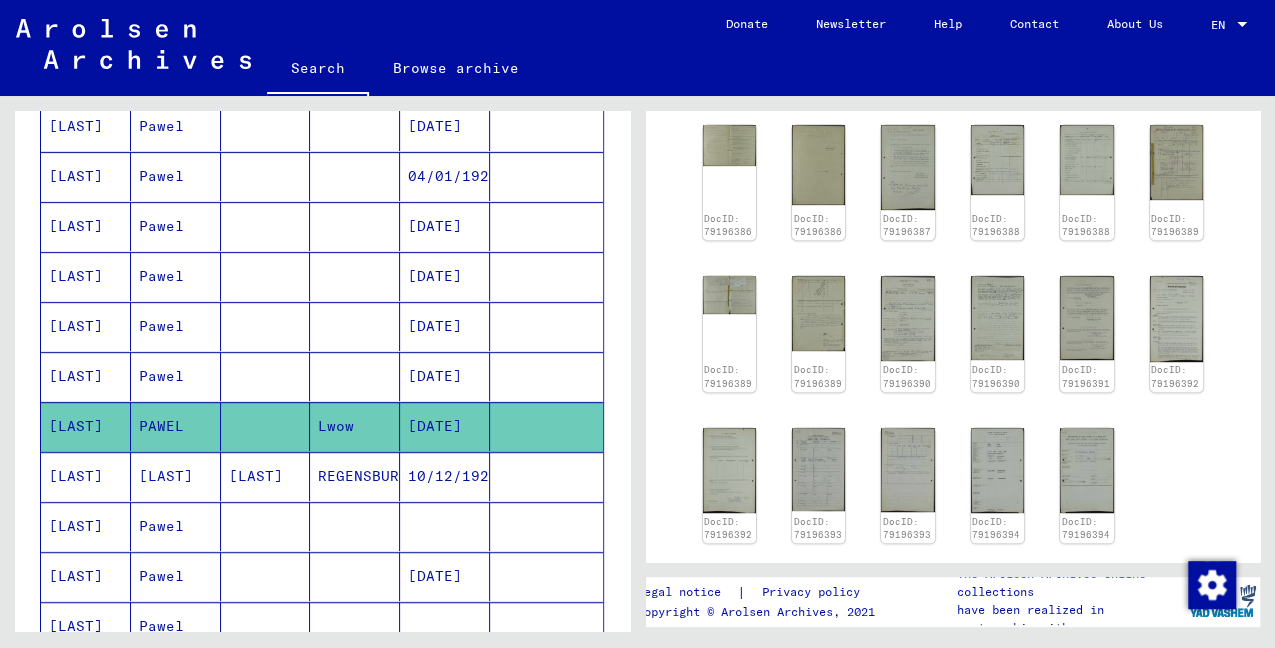 click on "PAWEL" 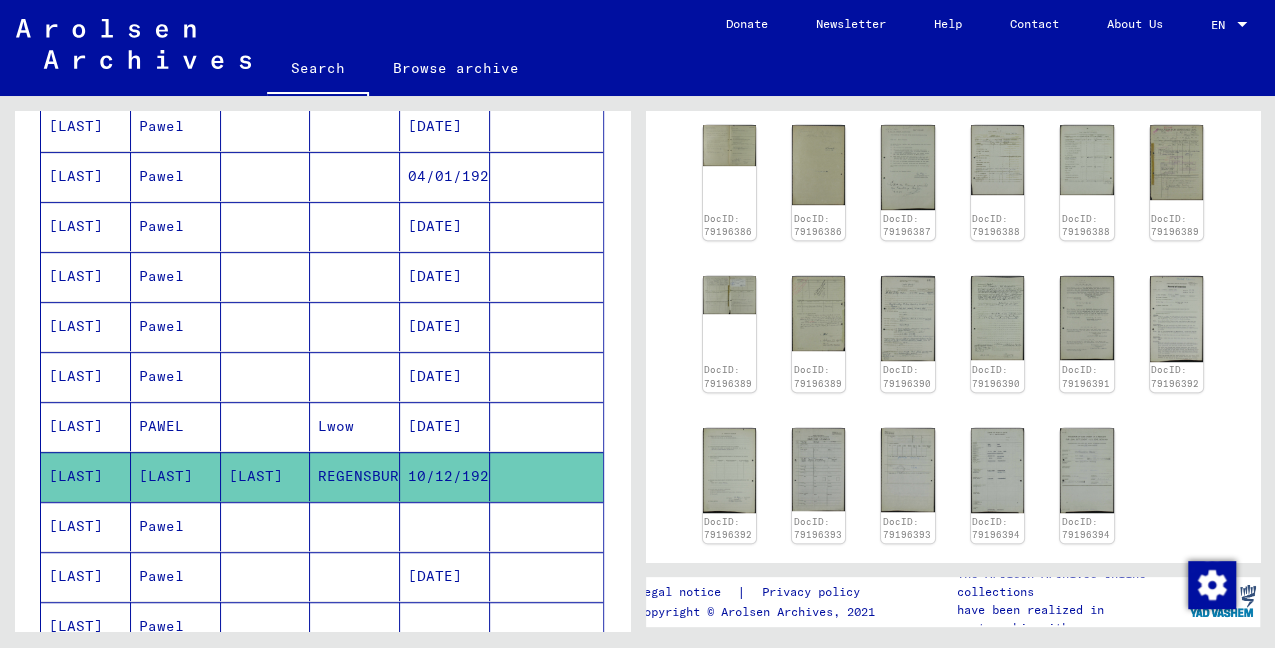 click on "PAWEL" at bounding box center [176, 476] 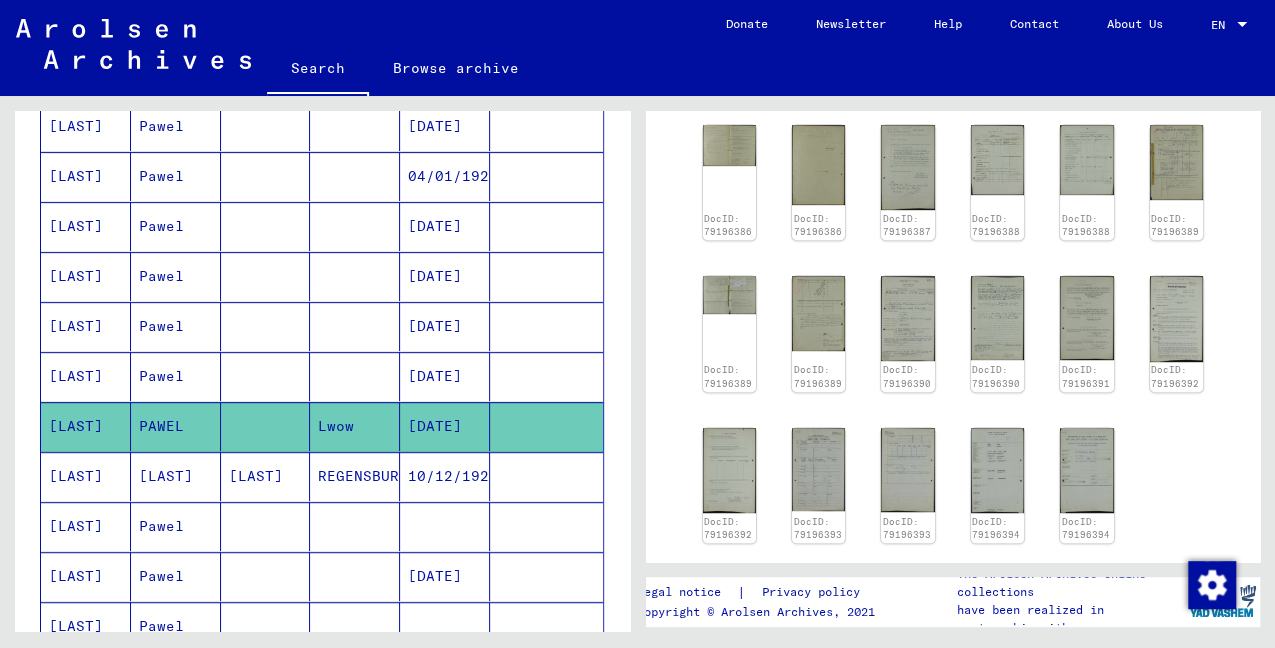 click on "Pawel" at bounding box center [176, 426] 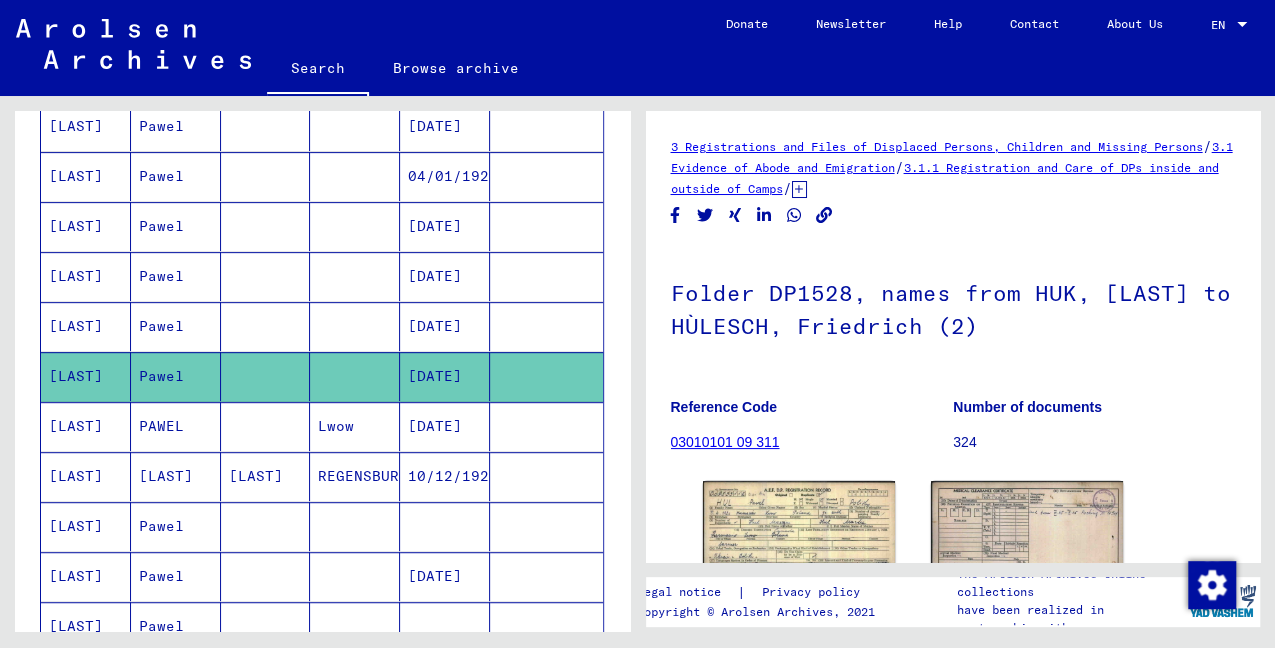 scroll, scrollTop: 0, scrollLeft: 0, axis: both 